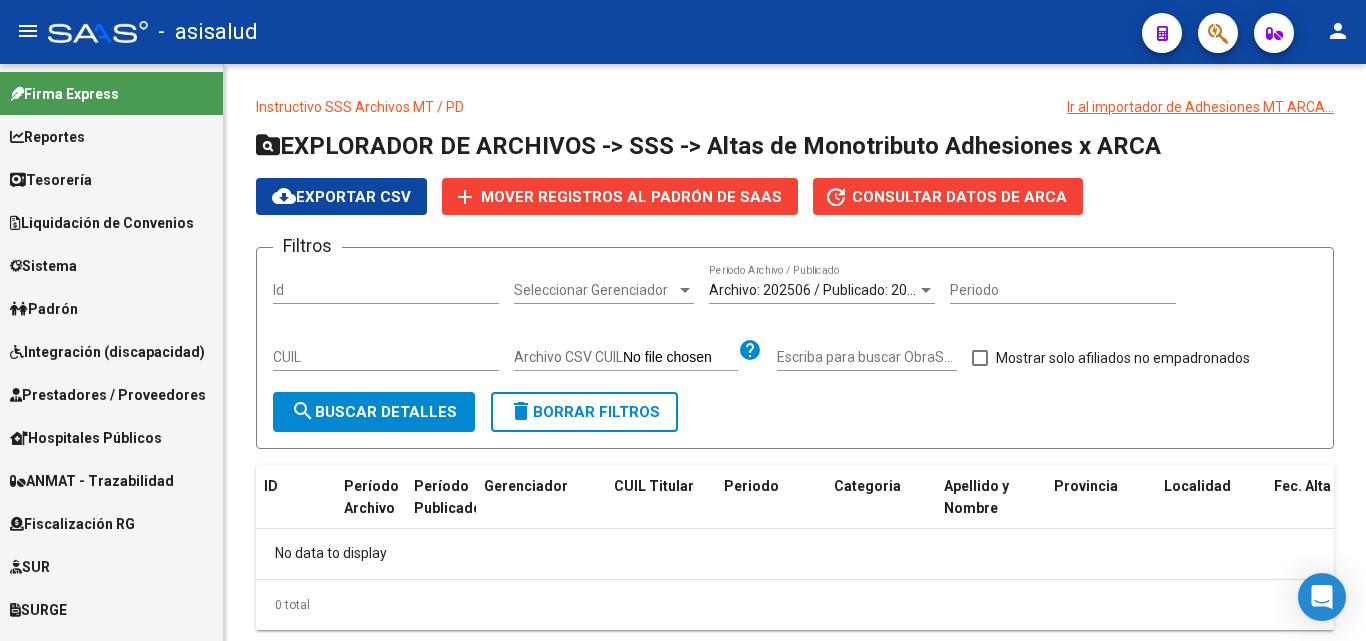 scroll, scrollTop: 0, scrollLeft: 0, axis: both 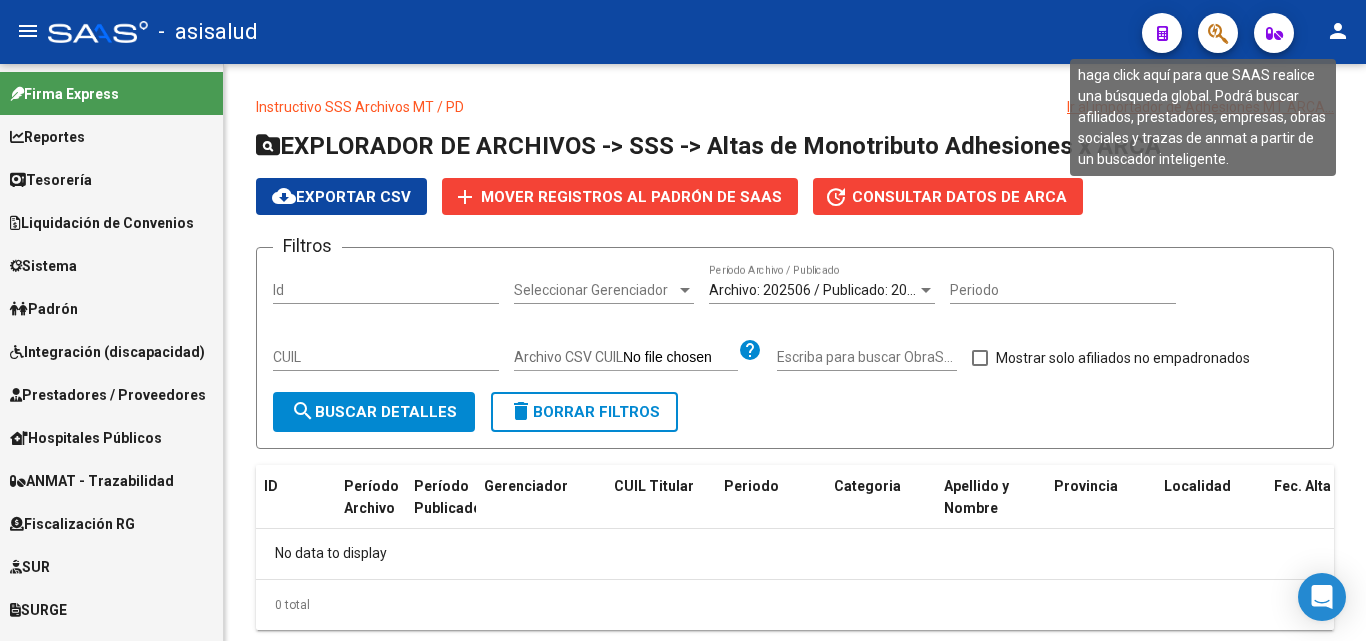 click 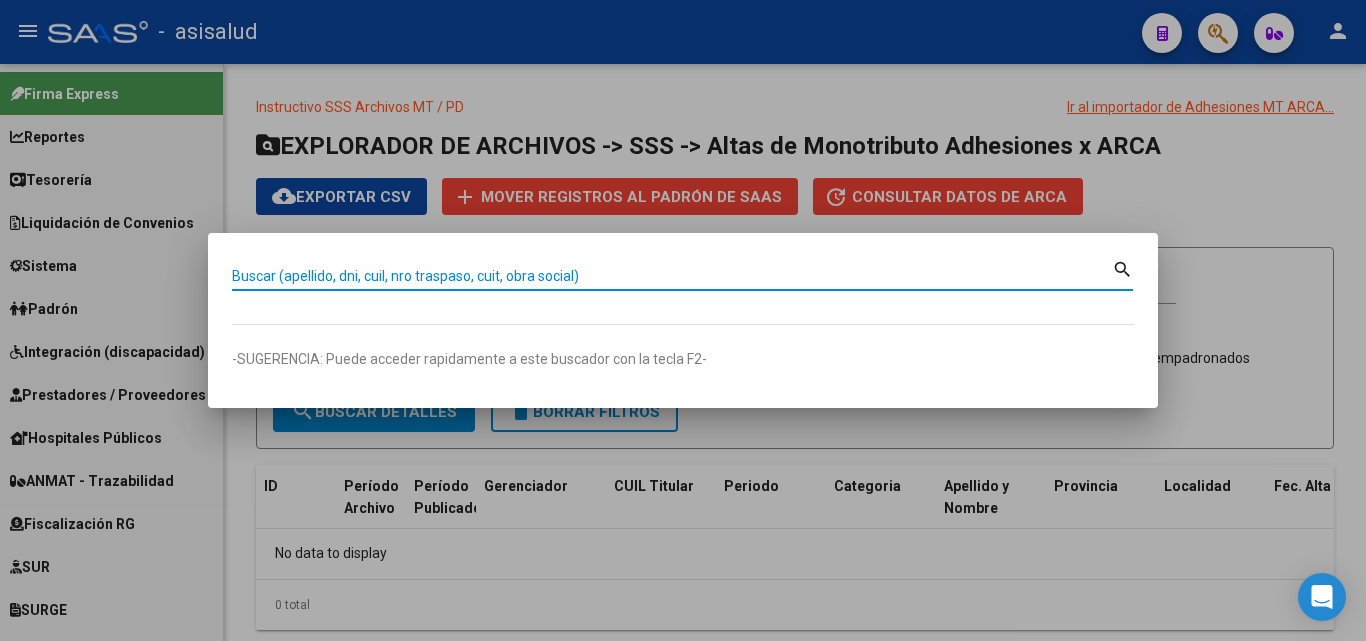 paste on "53883541" 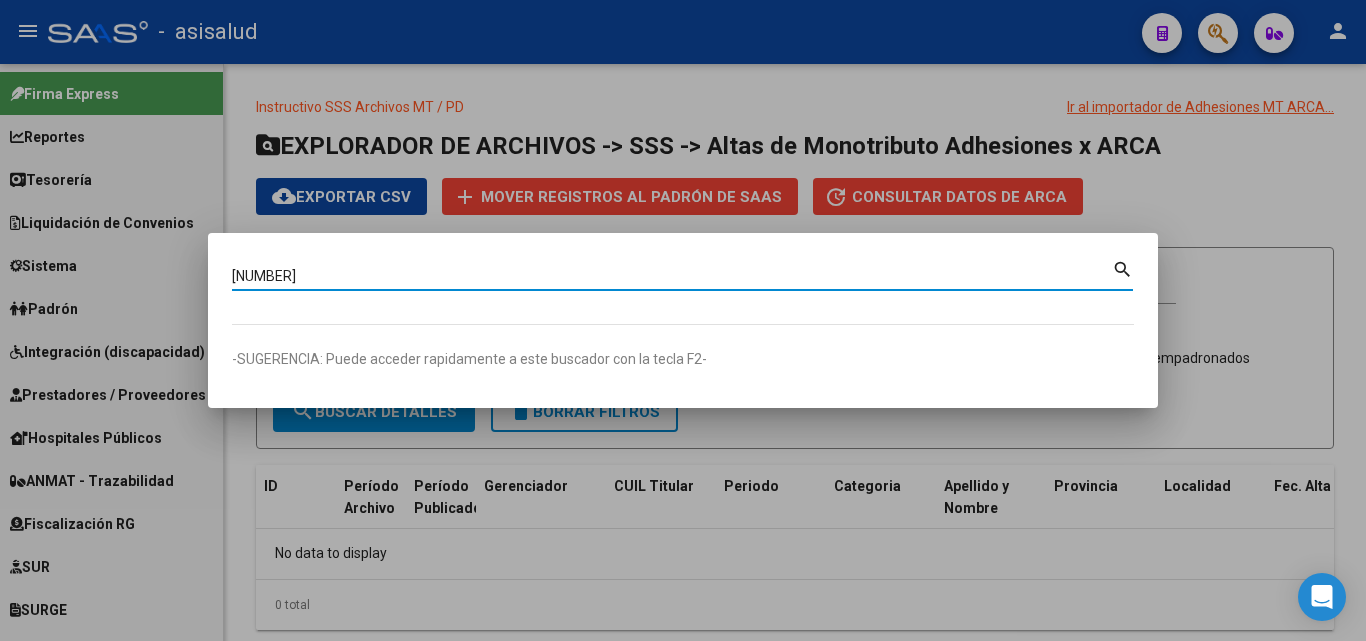 type on "53883541" 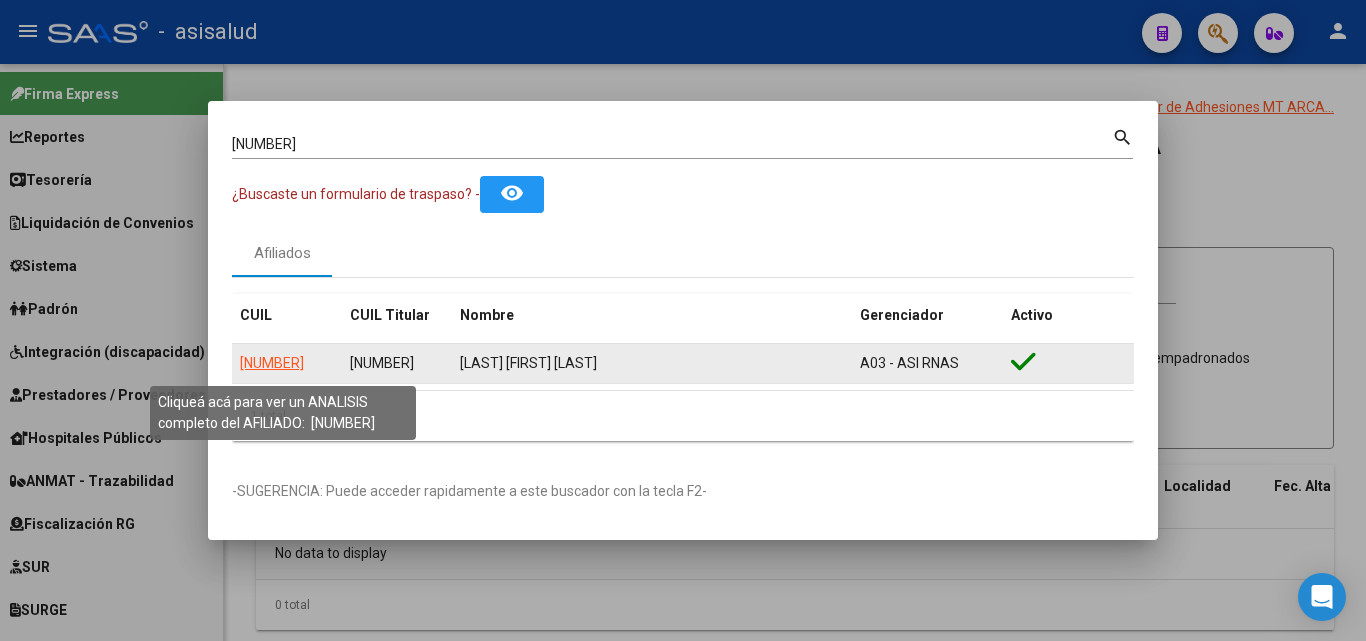 click on "20538835413" 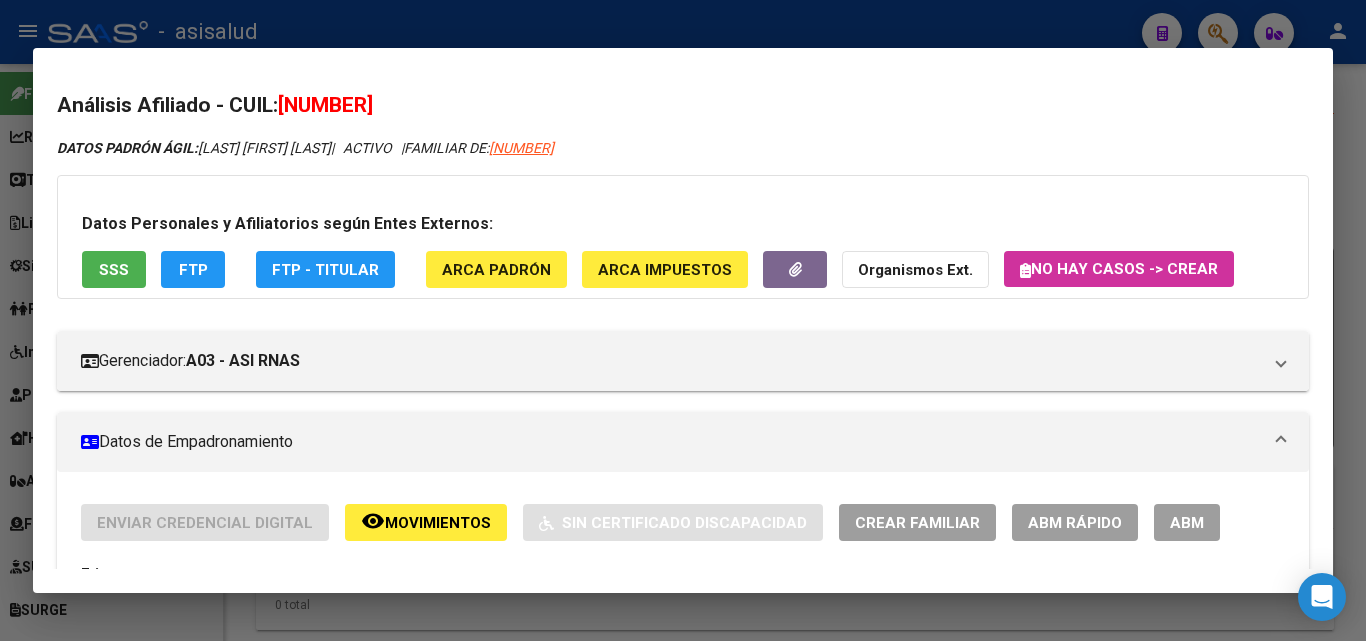 click on "SSS" at bounding box center (114, 270) 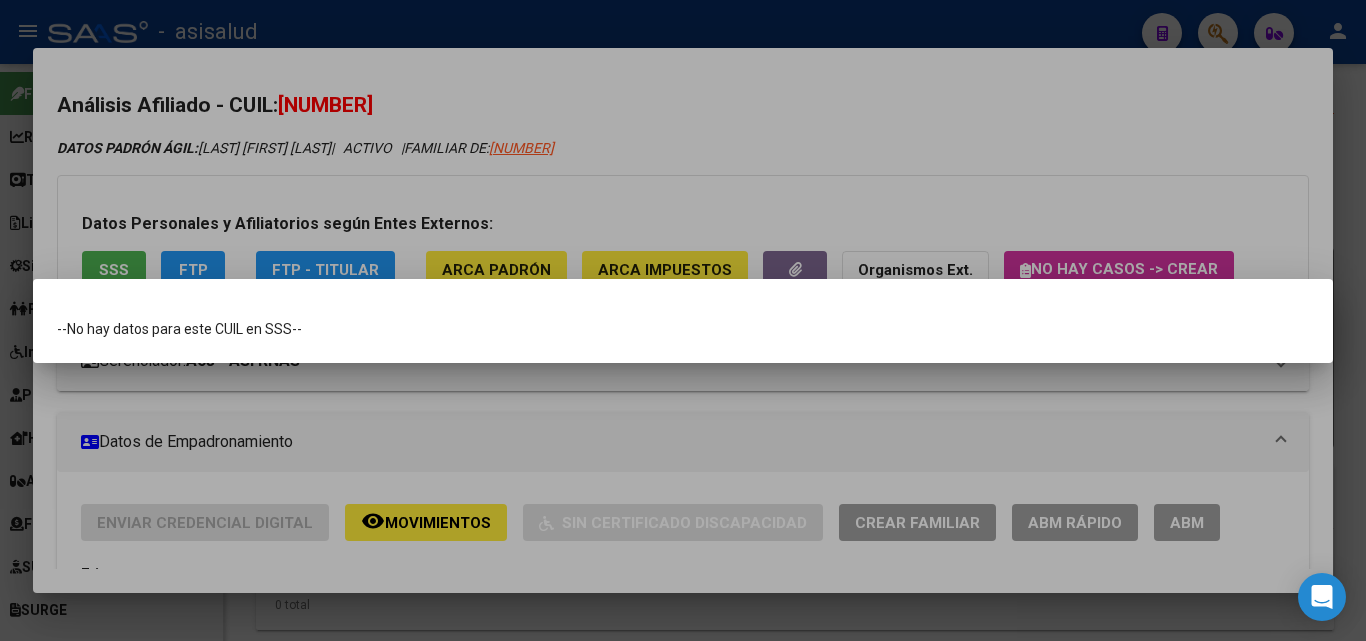 click at bounding box center [683, 320] 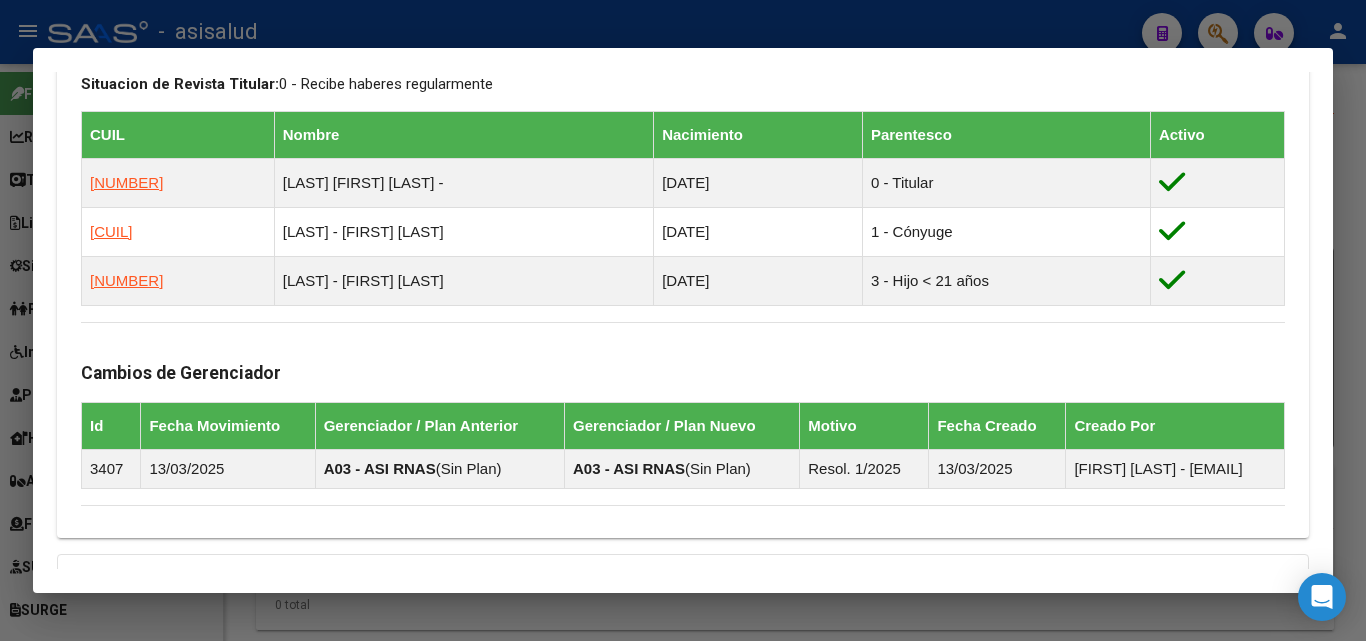 scroll, scrollTop: 1000, scrollLeft: 0, axis: vertical 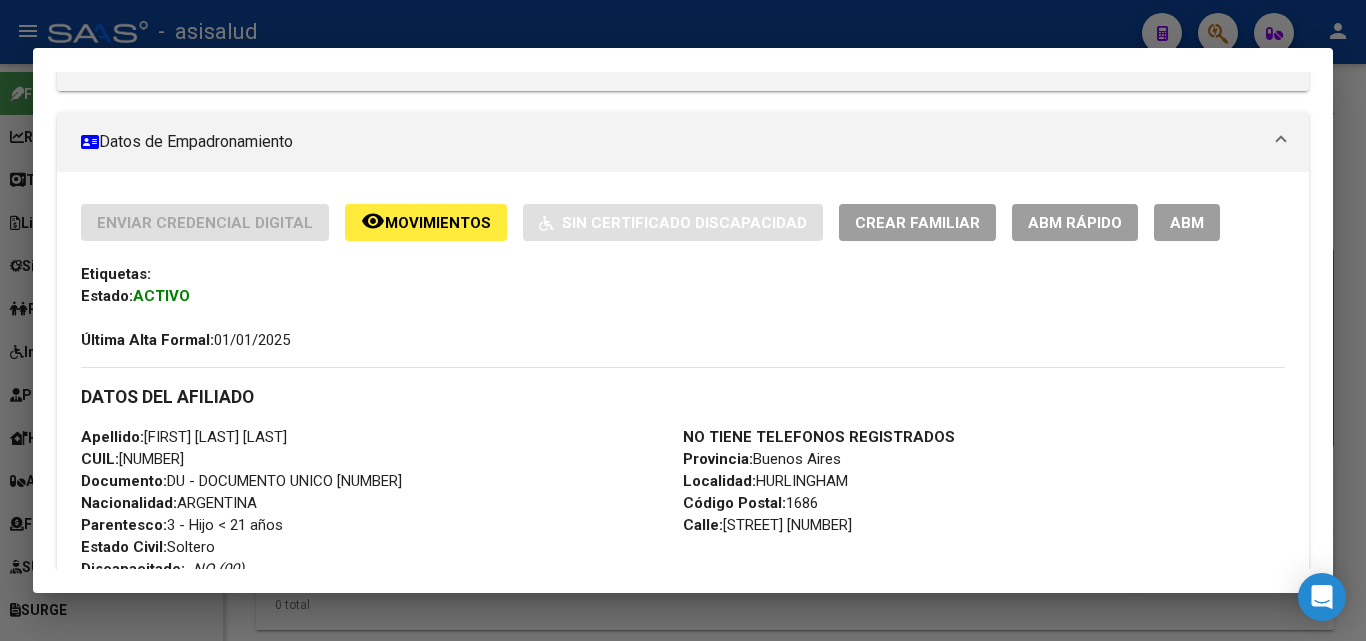 click at bounding box center (683, 320) 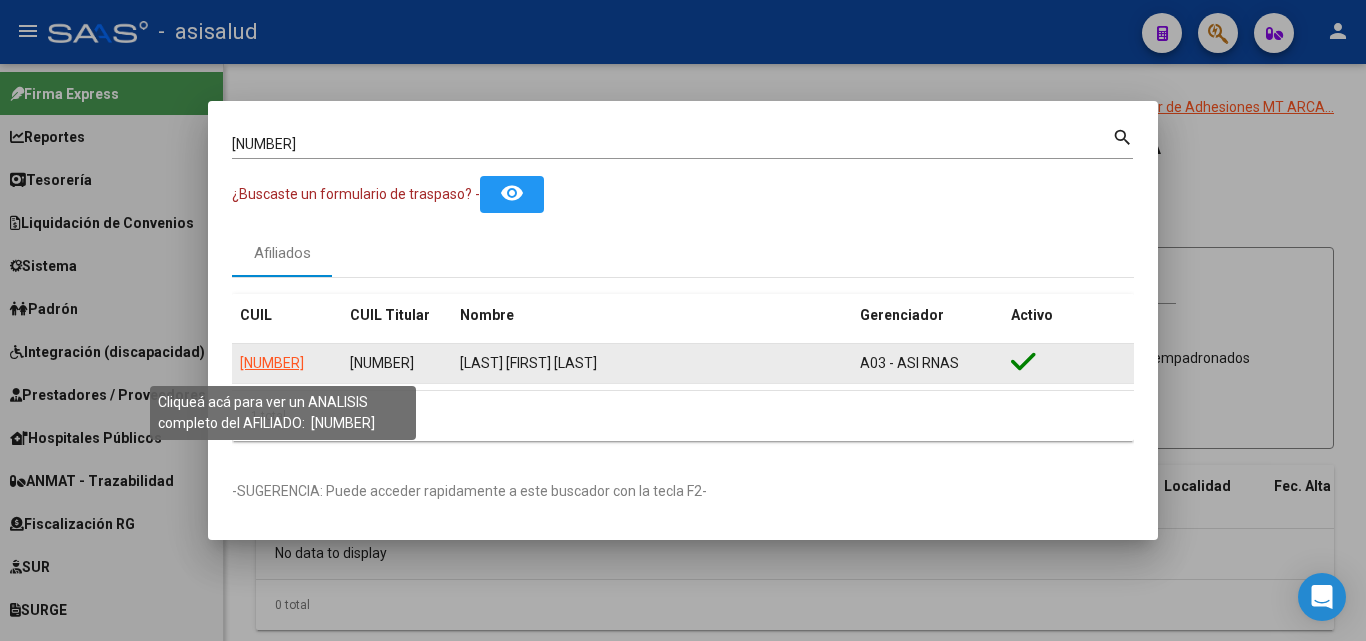 click on "20538835413" 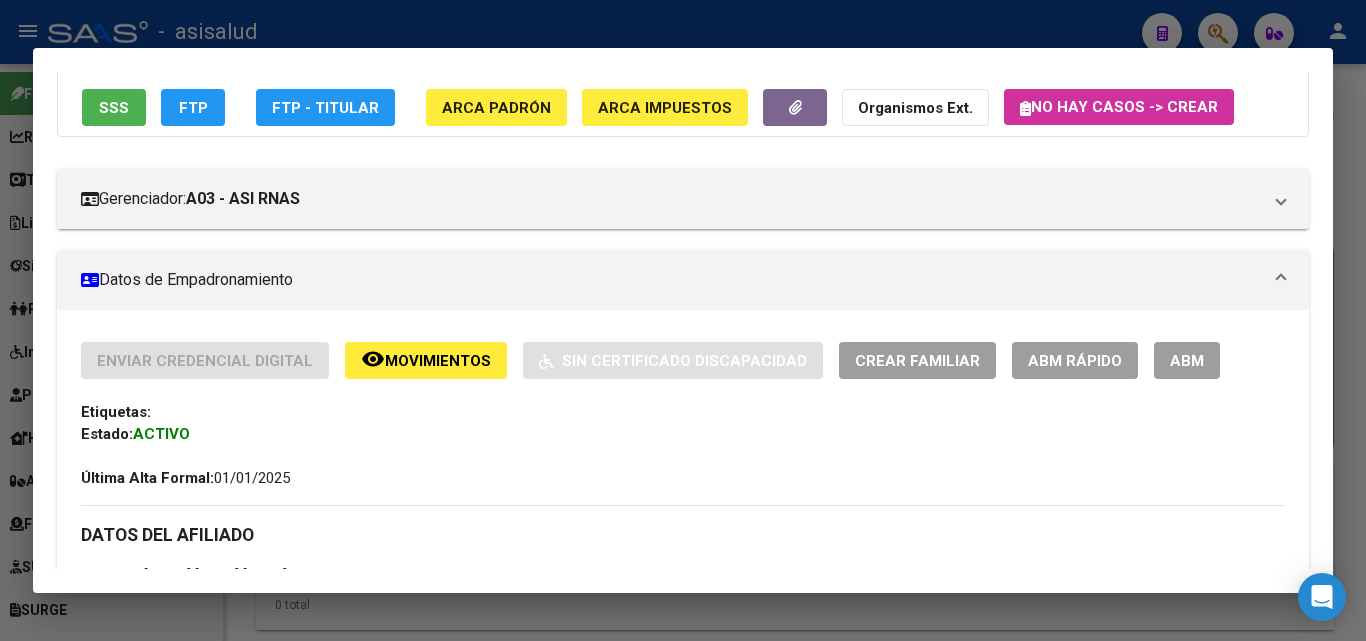 scroll, scrollTop: 100, scrollLeft: 0, axis: vertical 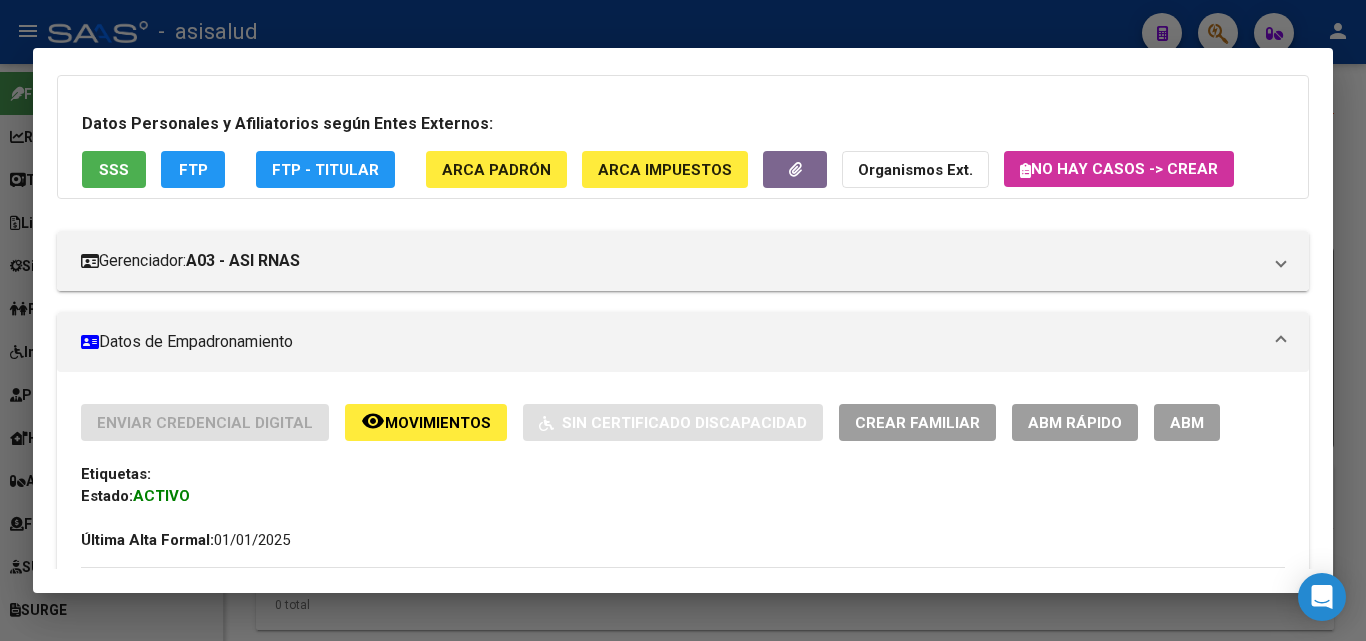 click on "Movimientos" 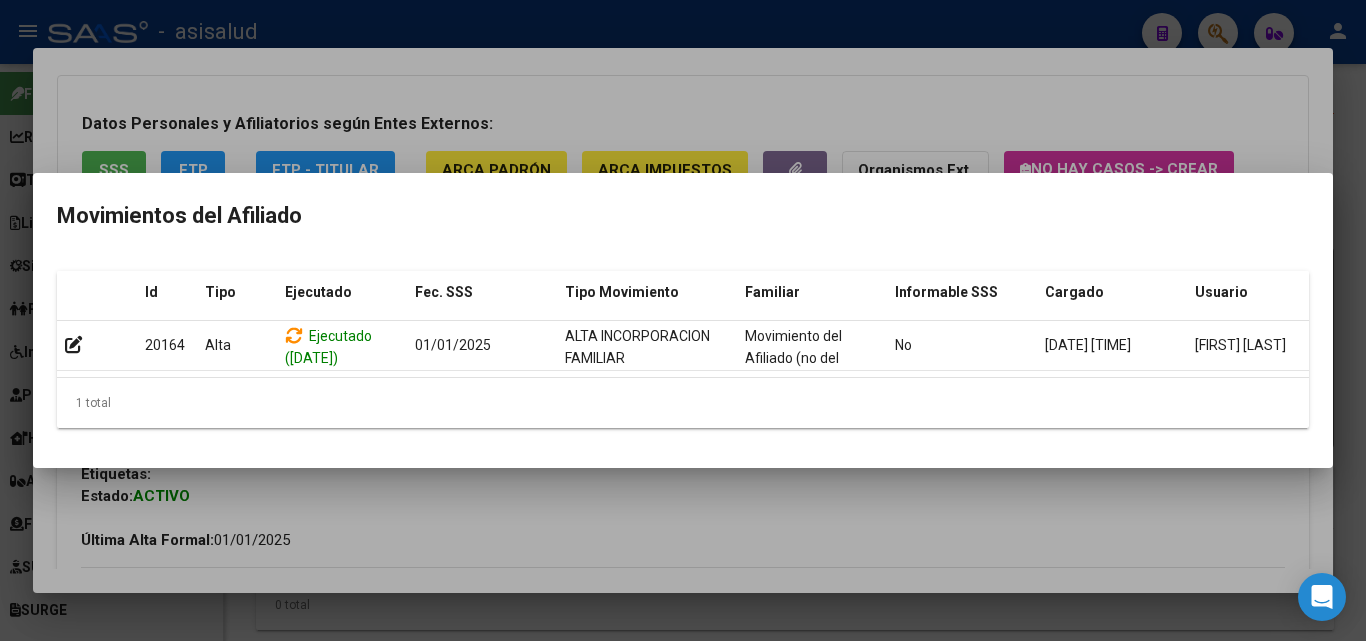 click at bounding box center (683, 320) 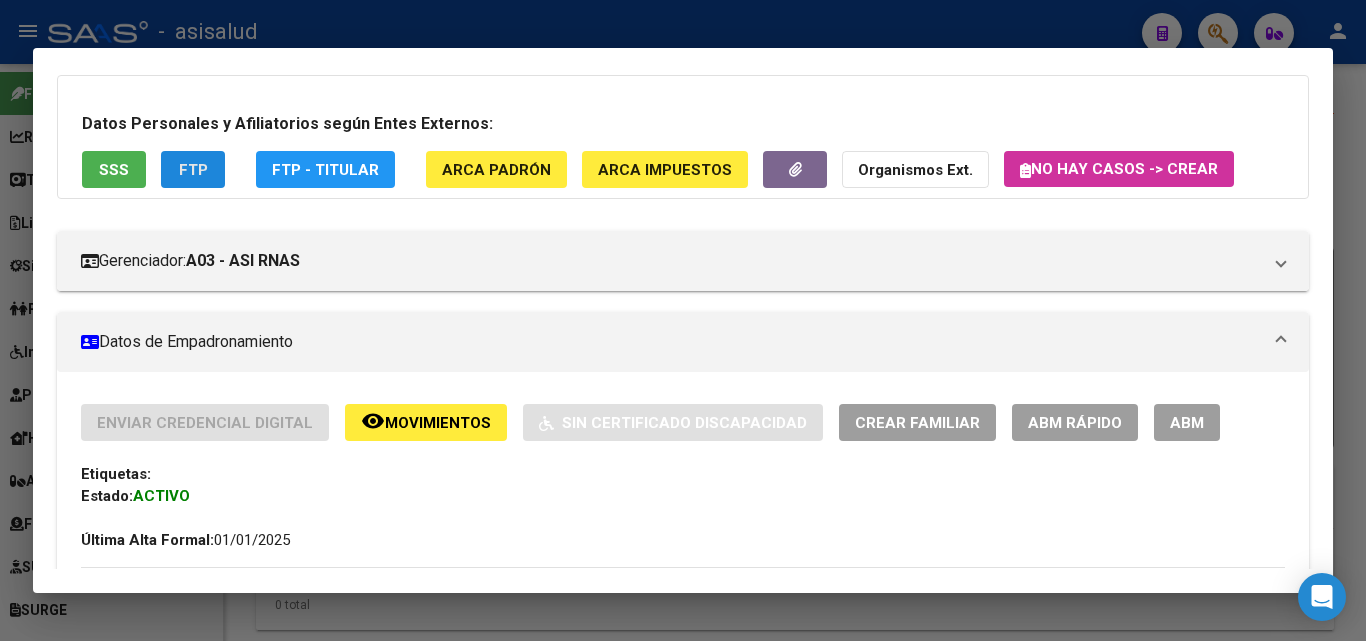 click on "FTP" 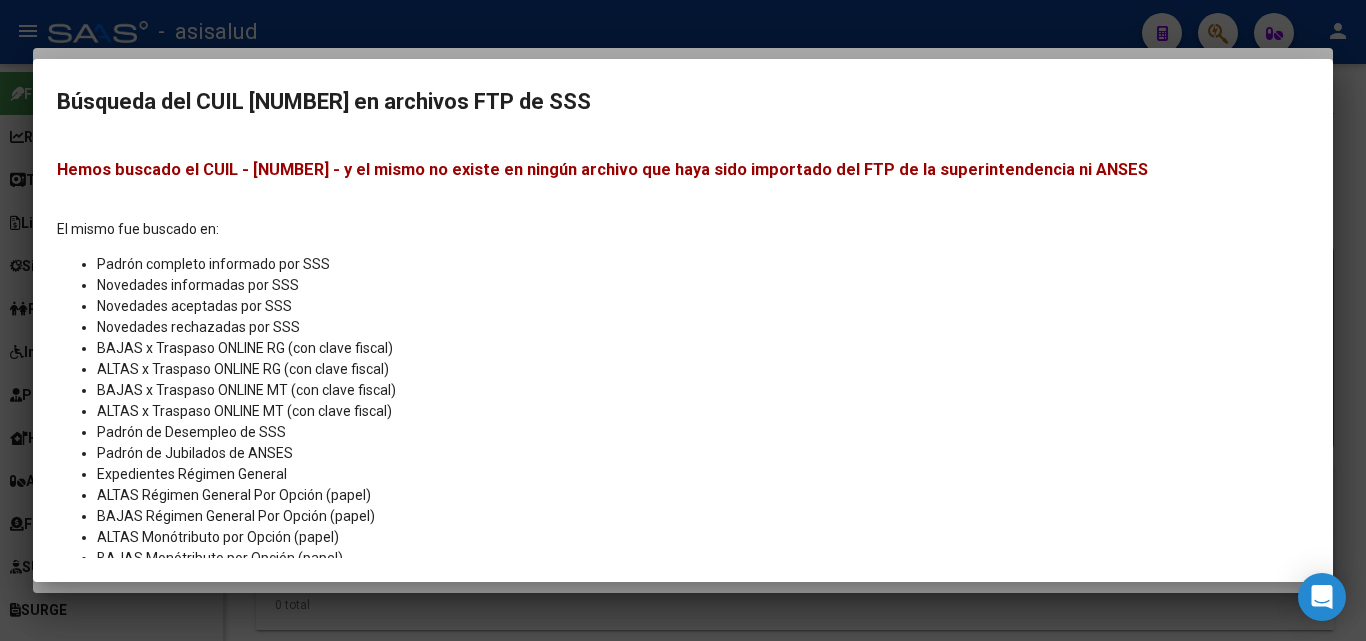 click at bounding box center (683, 320) 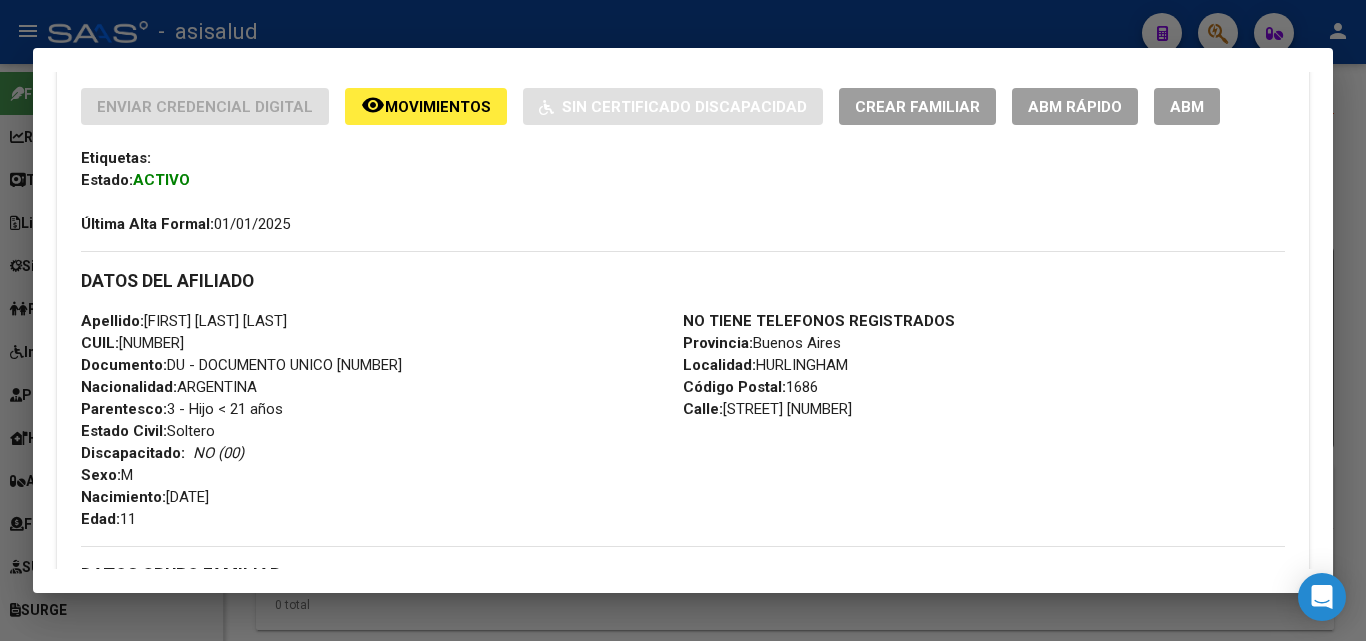 scroll, scrollTop: 800, scrollLeft: 0, axis: vertical 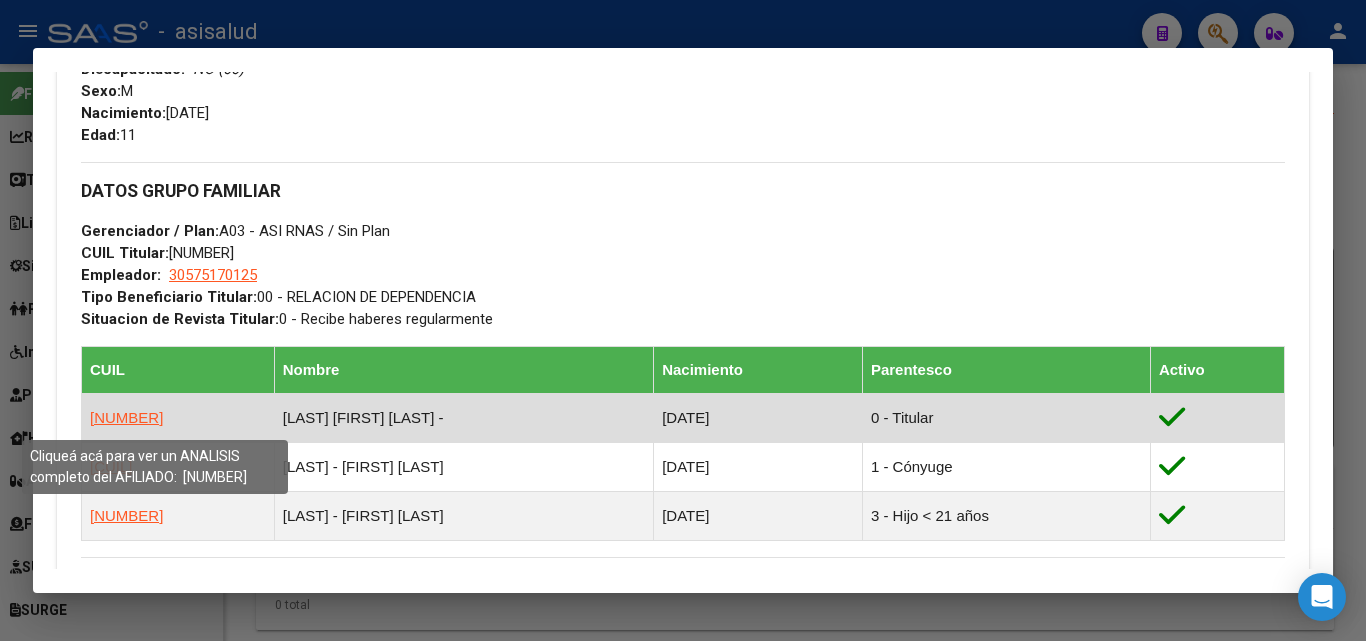 click on "20343340177" at bounding box center (126, 417) 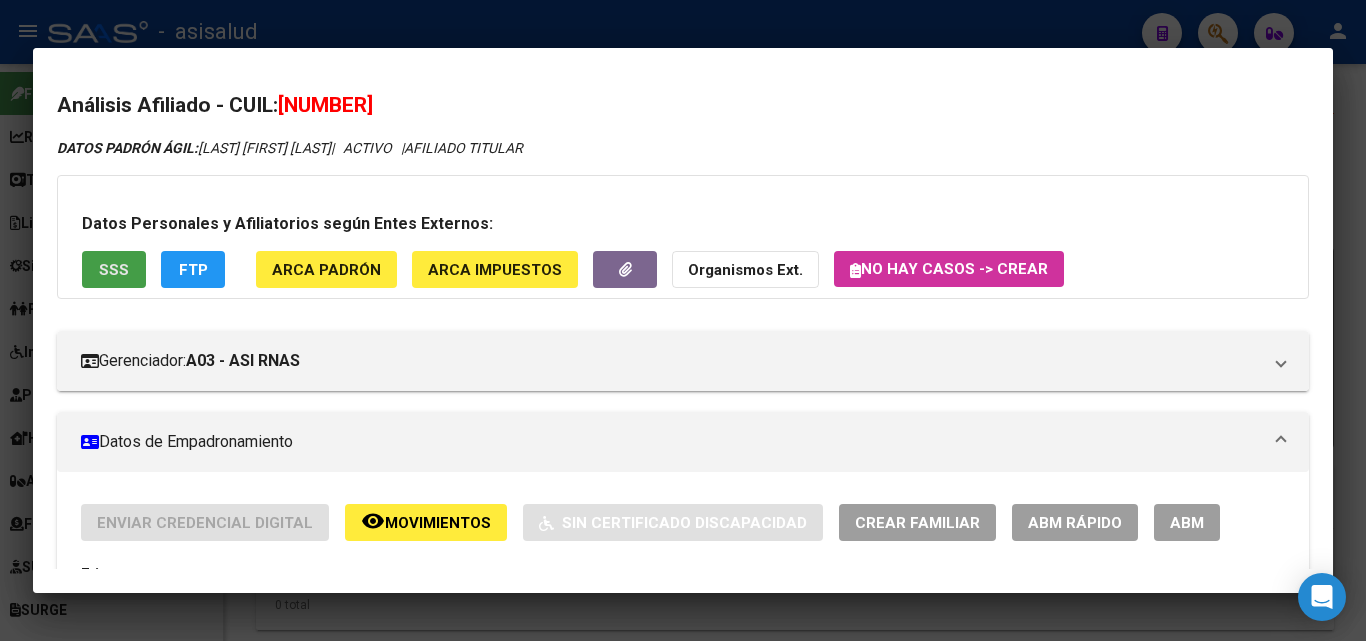 click on "SSS" at bounding box center (114, 270) 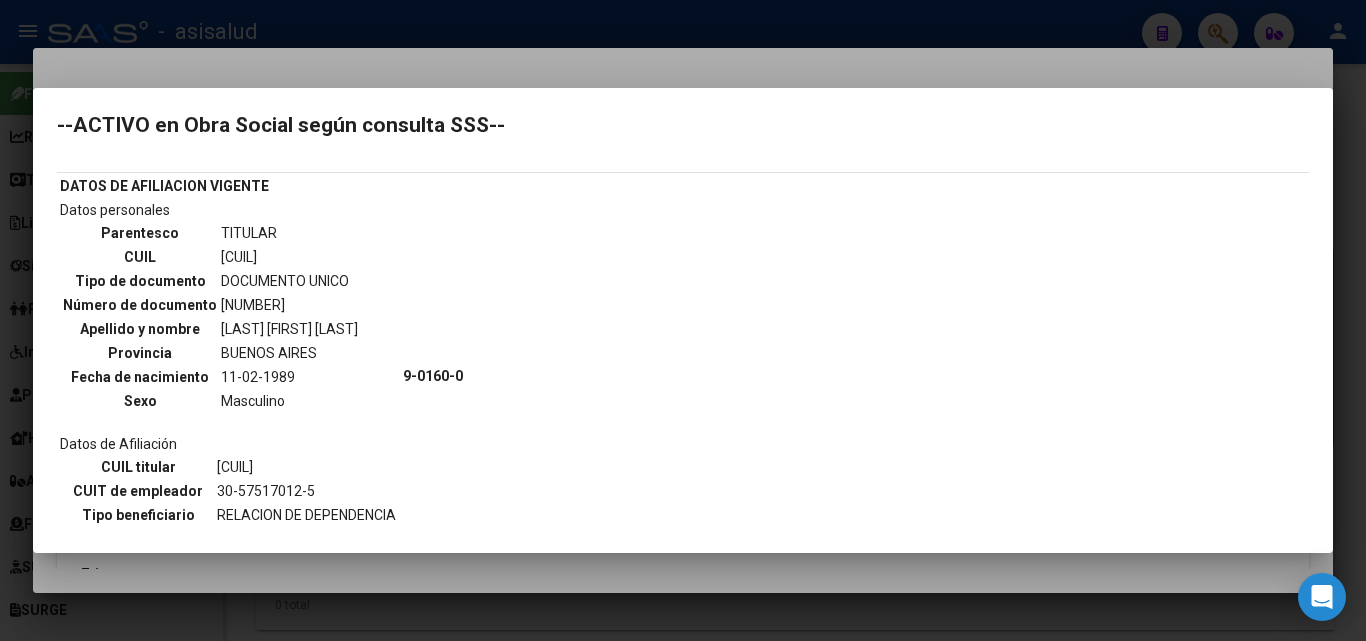 scroll, scrollTop: 0, scrollLeft: 0, axis: both 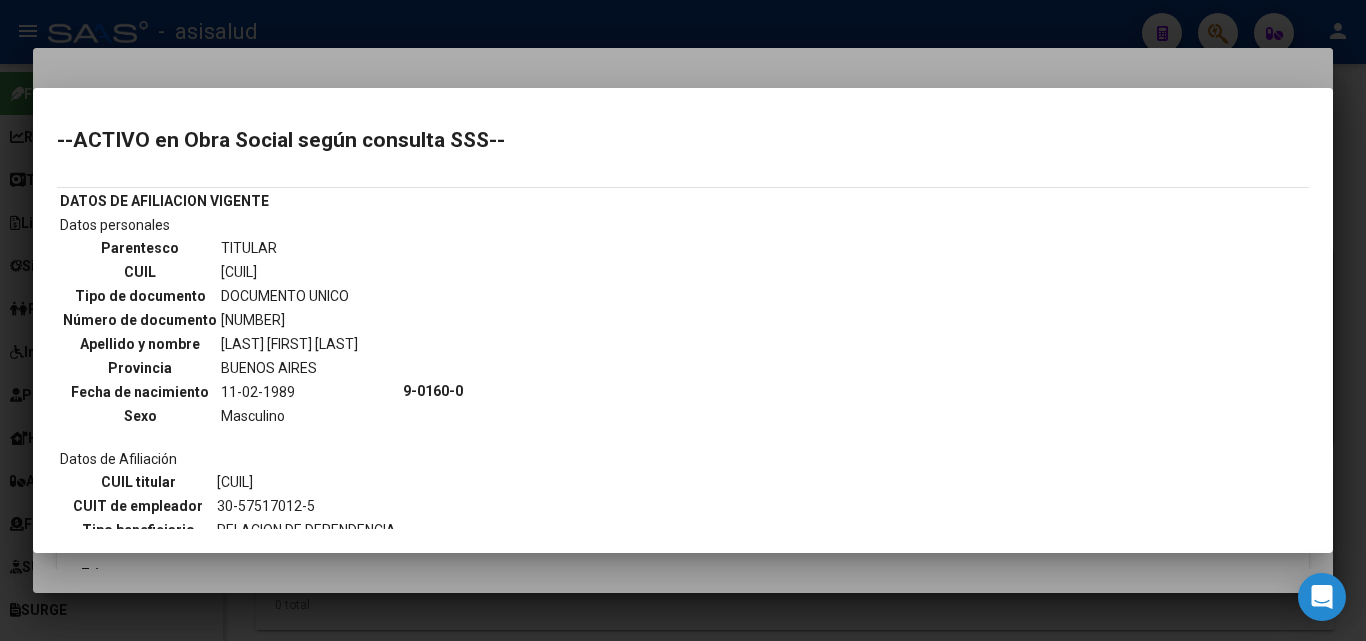 click at bounding box center (683, 320) 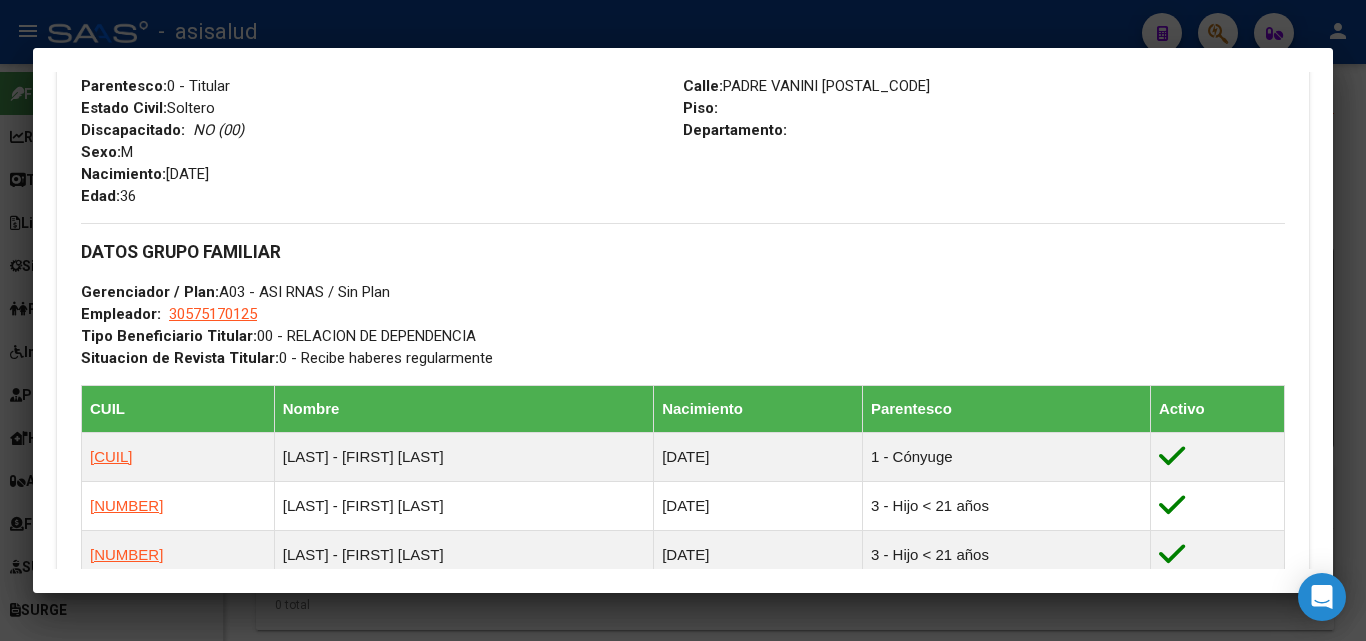 scroll, scrollTop: 800, scrollLeft: 0, axis: vertical 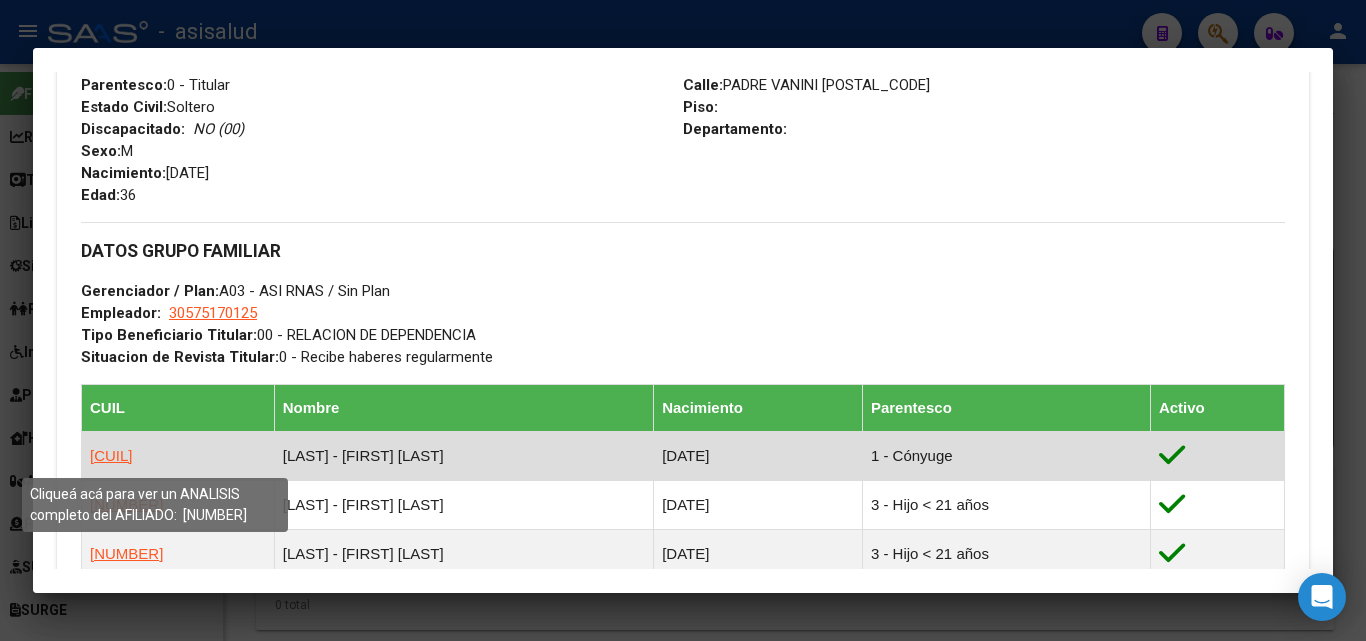 click on "27350635934" at bounding box center [111, 455] 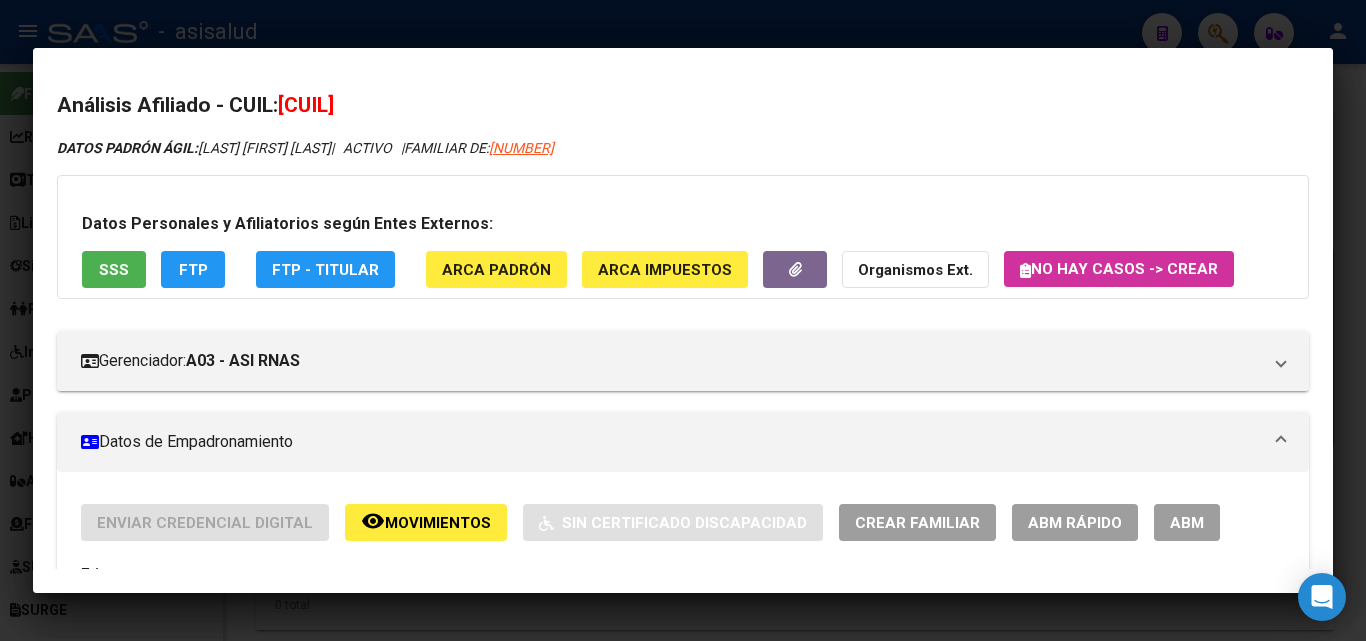 click on "SSS" at bounding box center (114, 269) 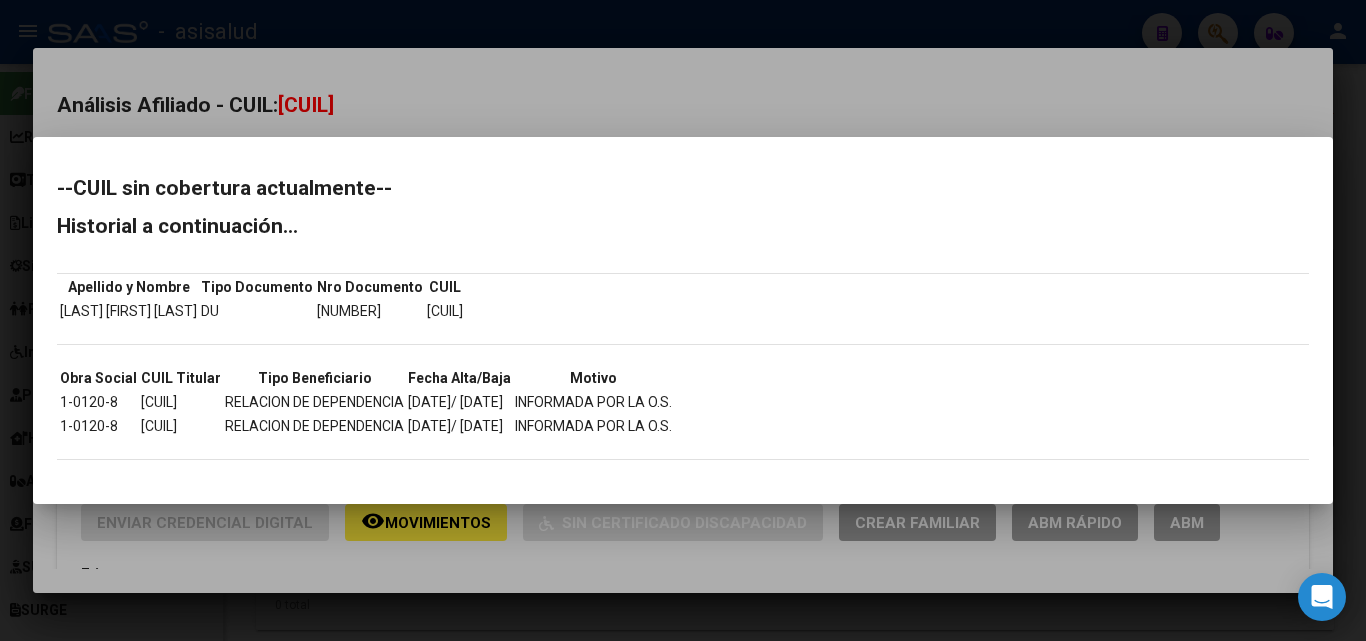 click at bounding box center (683, 320) 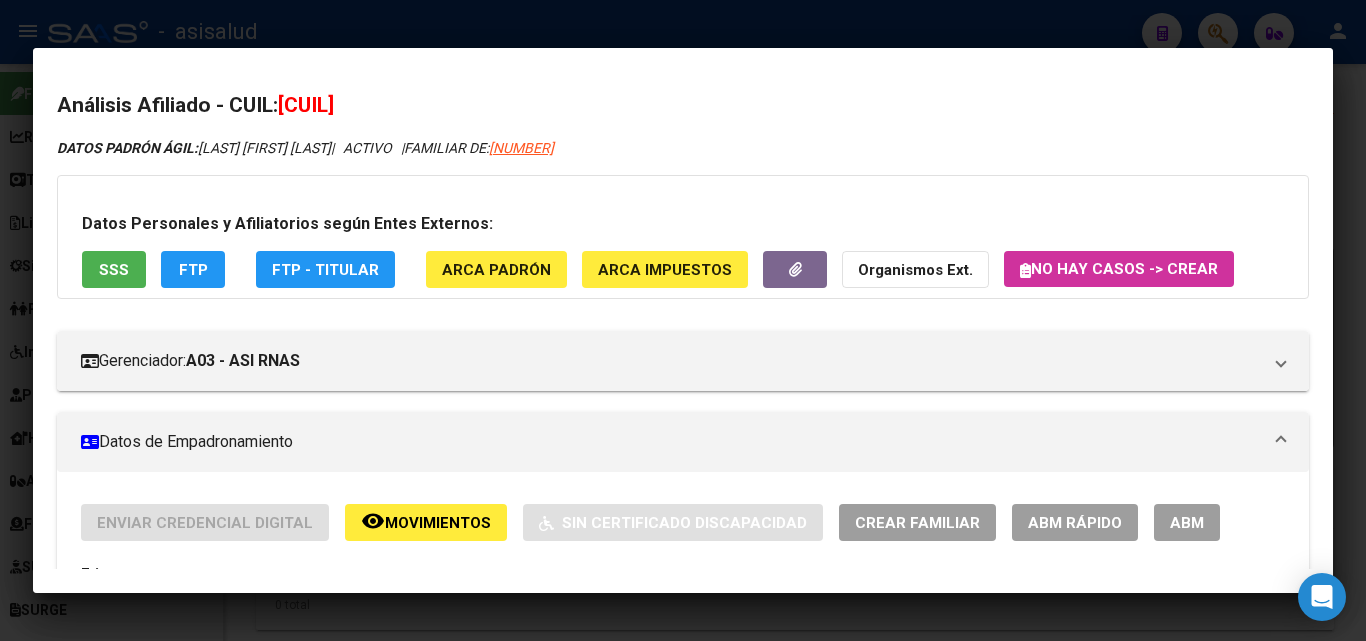 click on "Movimientos" 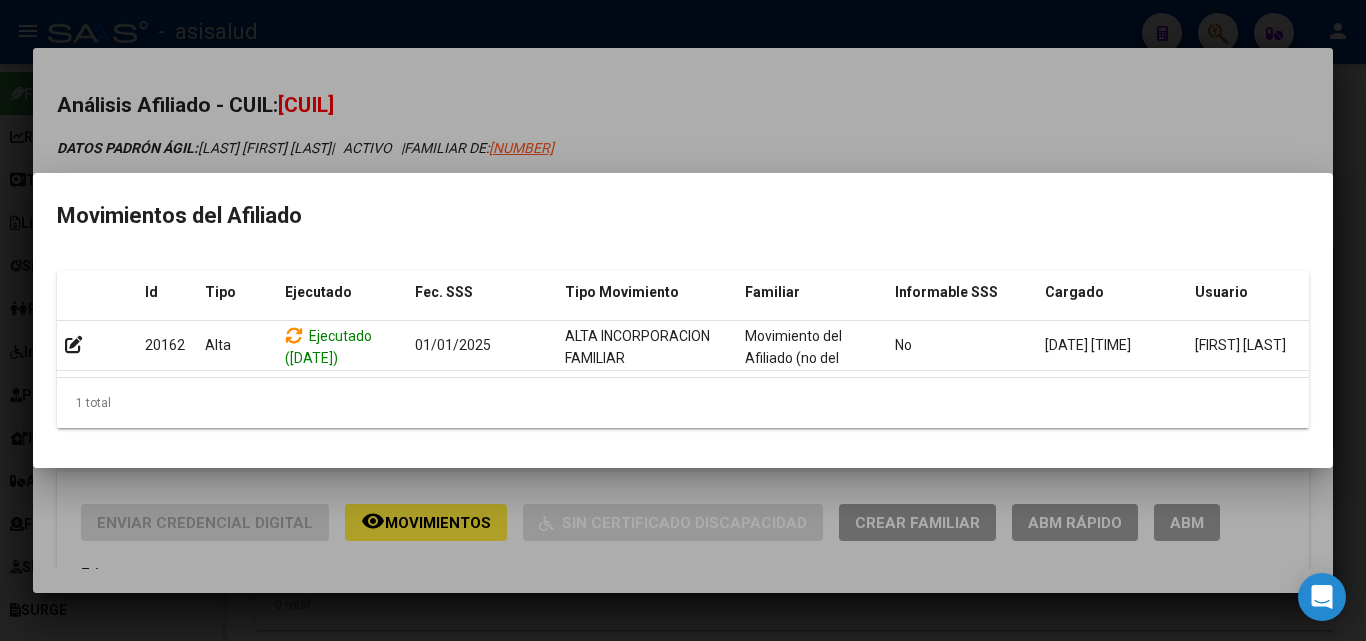 click at bounding box center (683, 320) 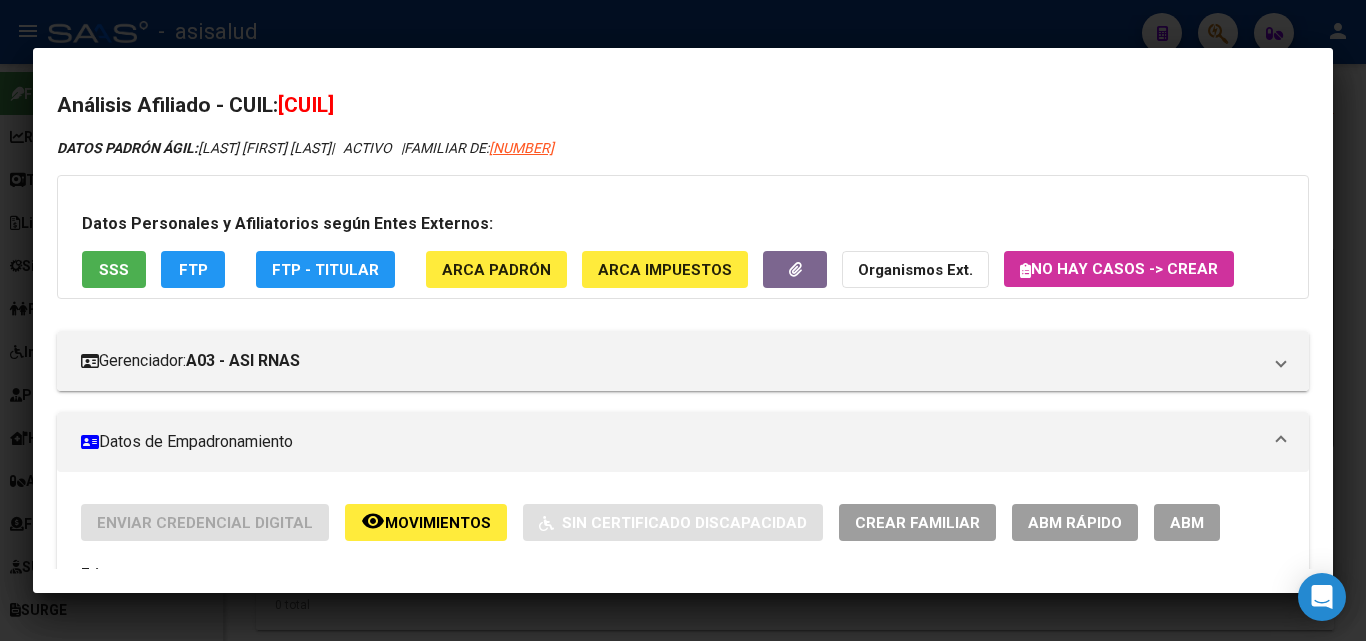 click on "FTP" at bounding box center [325, 269] 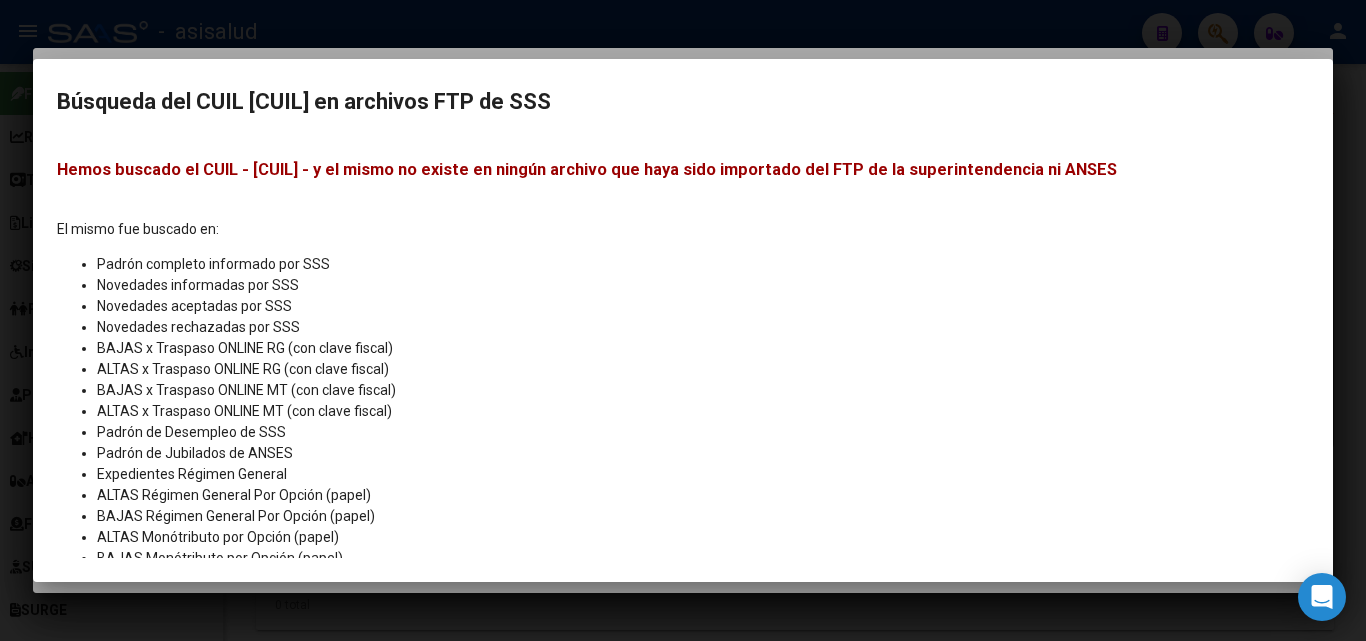 click at bounding box center [683, 320] 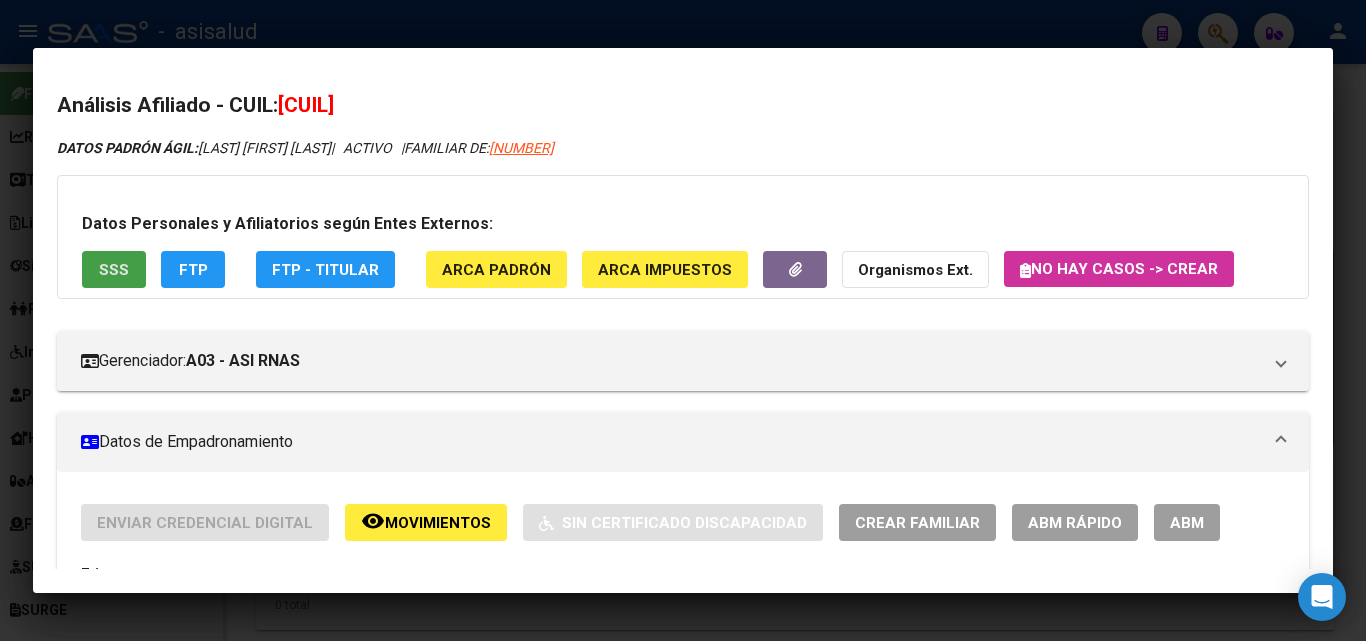 click on "SSS" at bounding box center (114, 270) 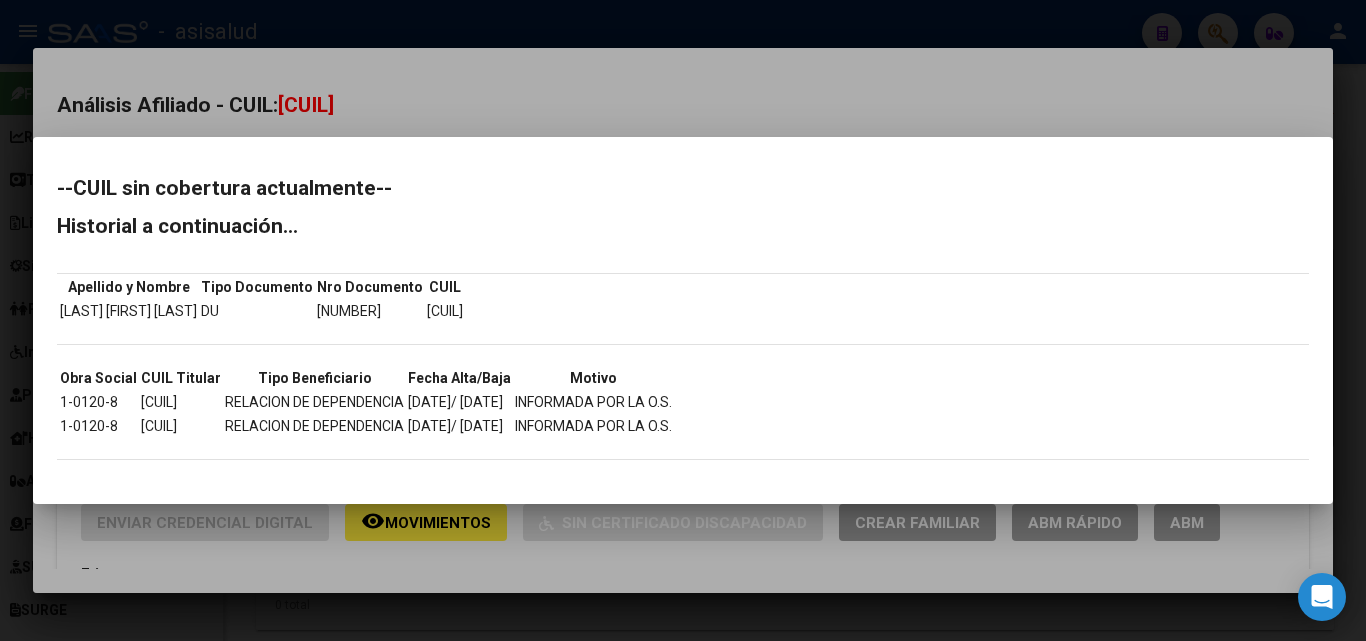 click at bounding box center [683, 320] 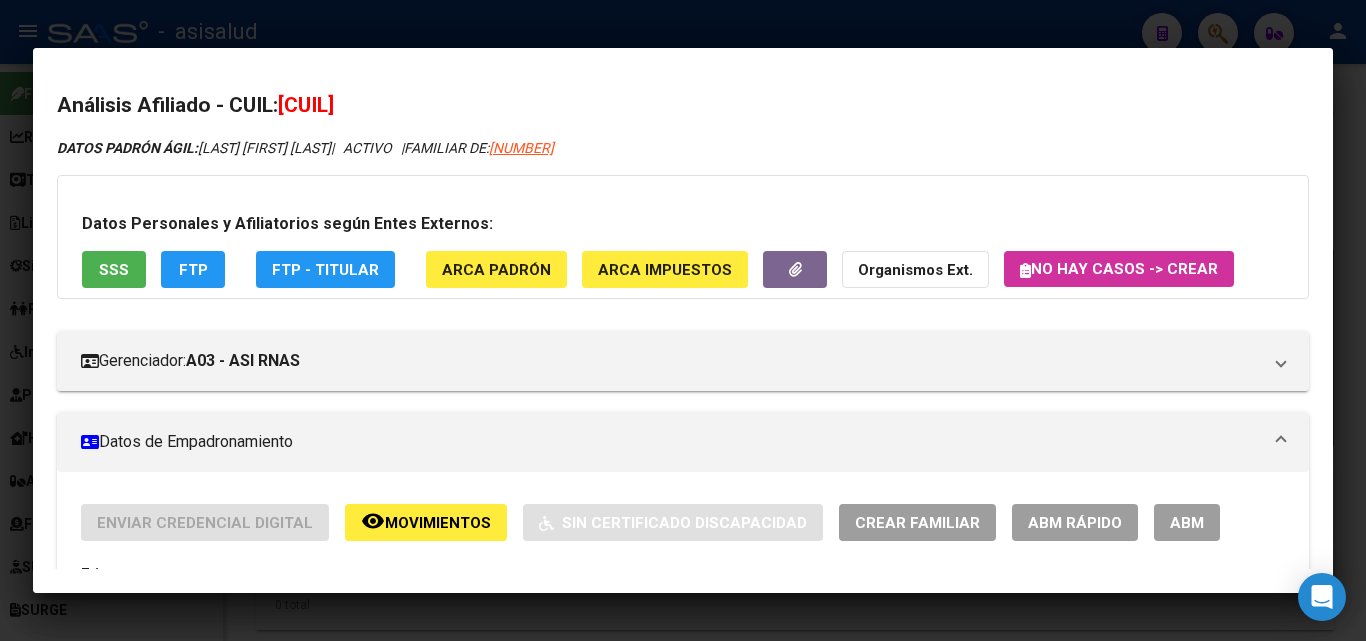 click at bounding box center (683, 320) 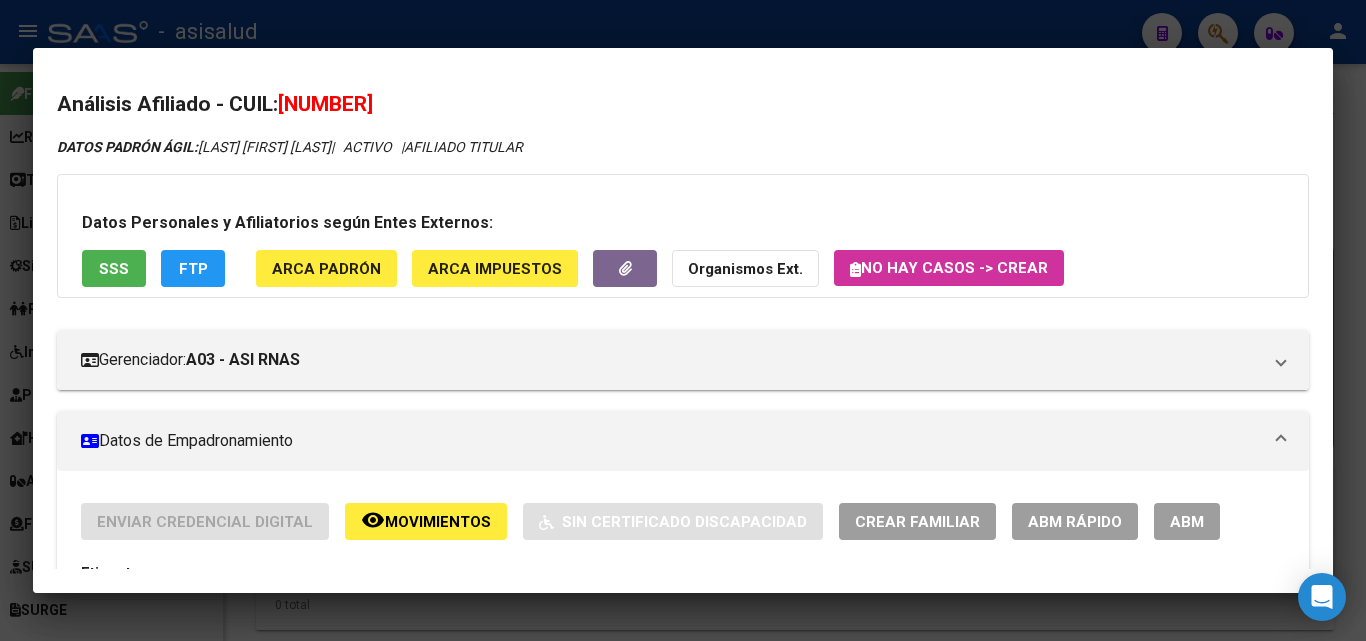 scroll, scrollTop: 0, scrollLeft: 0, axis: both 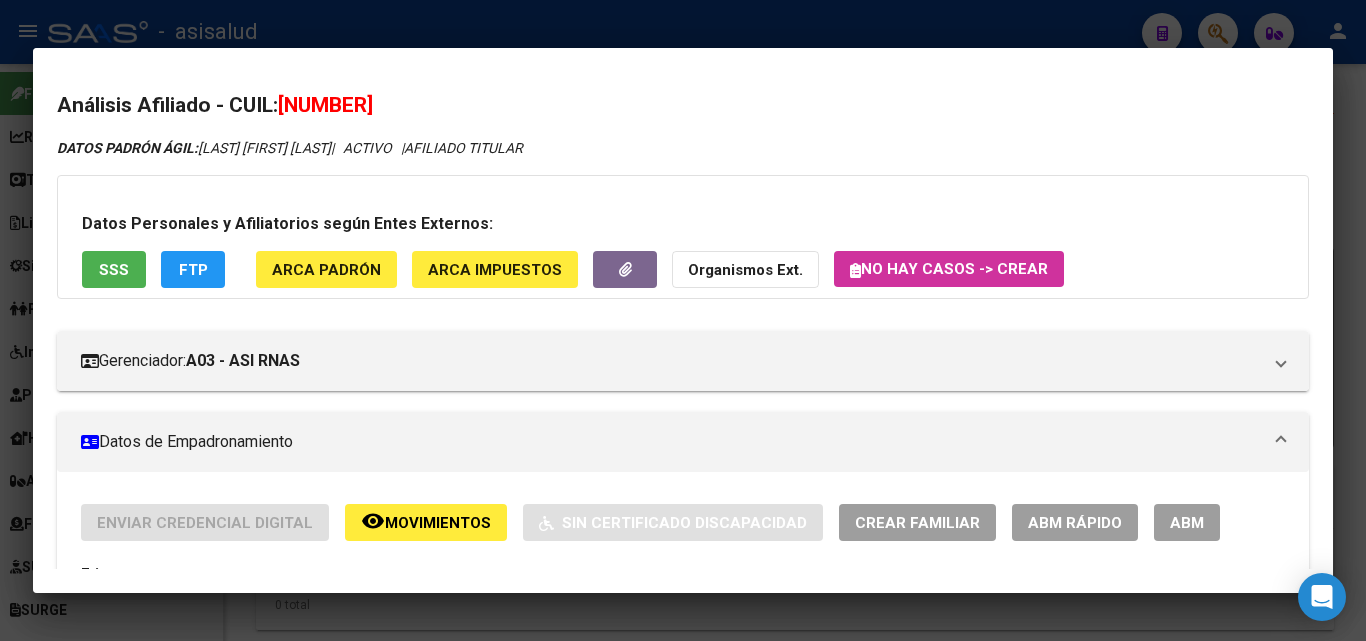 click on "Movimientos" 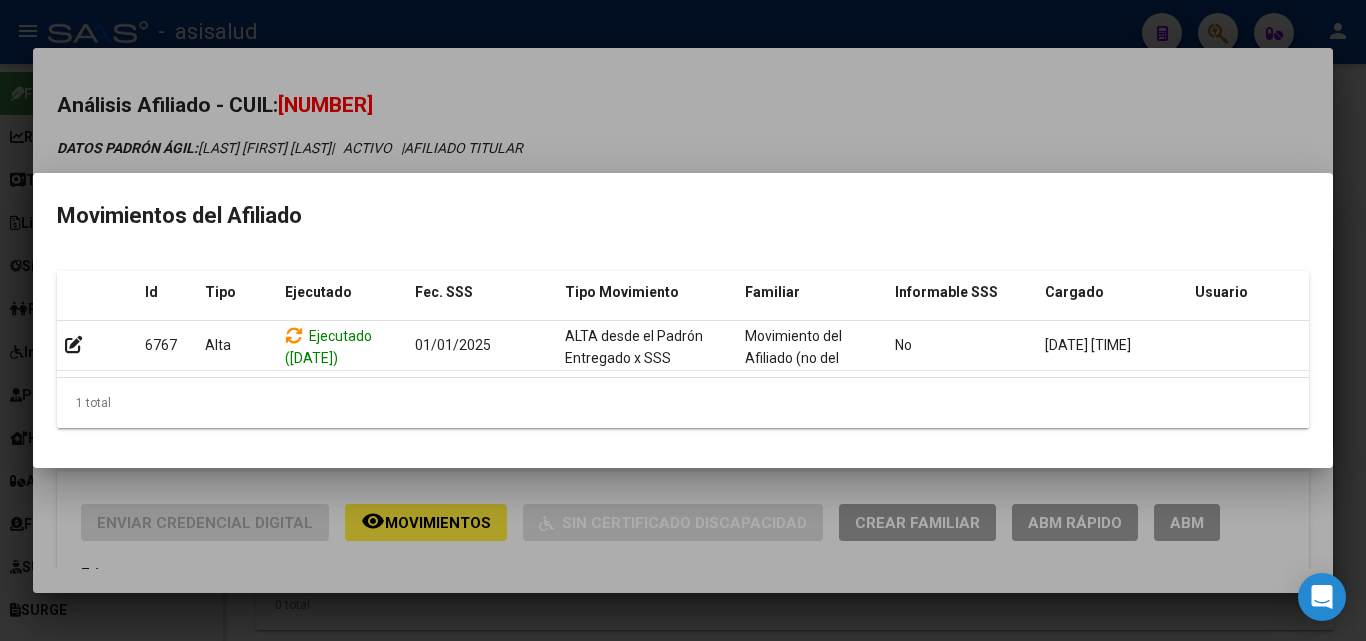 scroll, scrollTop: 0, scrollLeft: 28, axis: horizontal 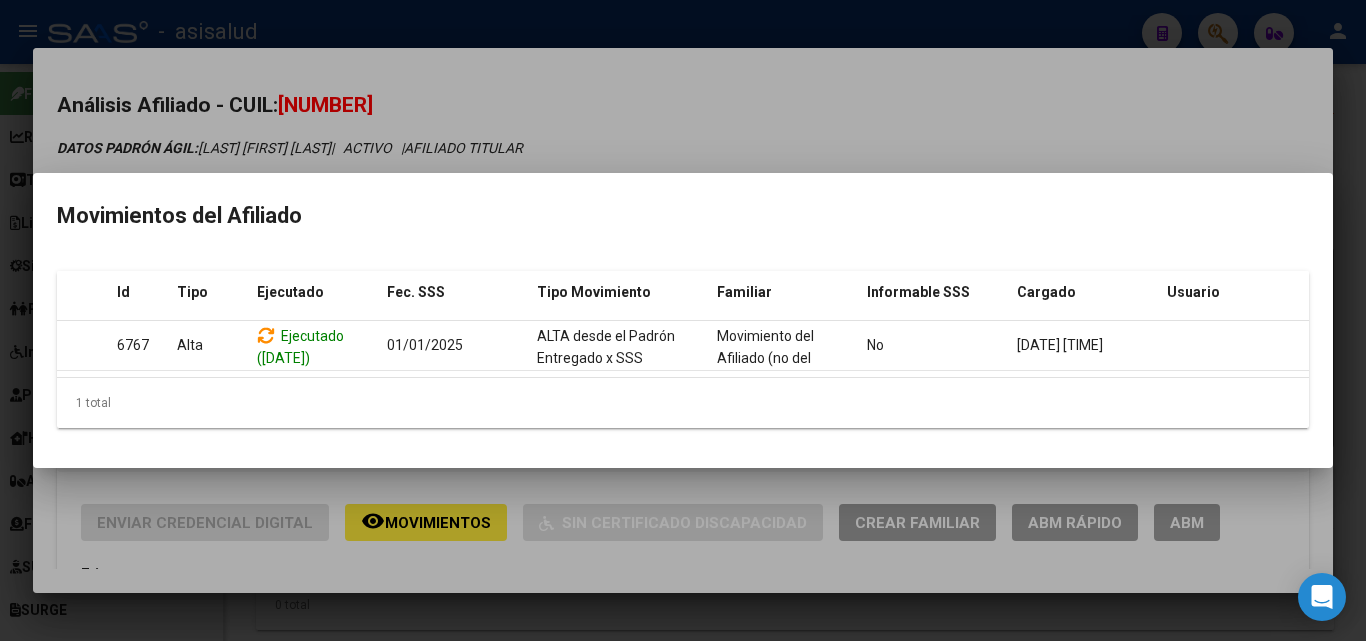 click at bounding box center (683, 320) 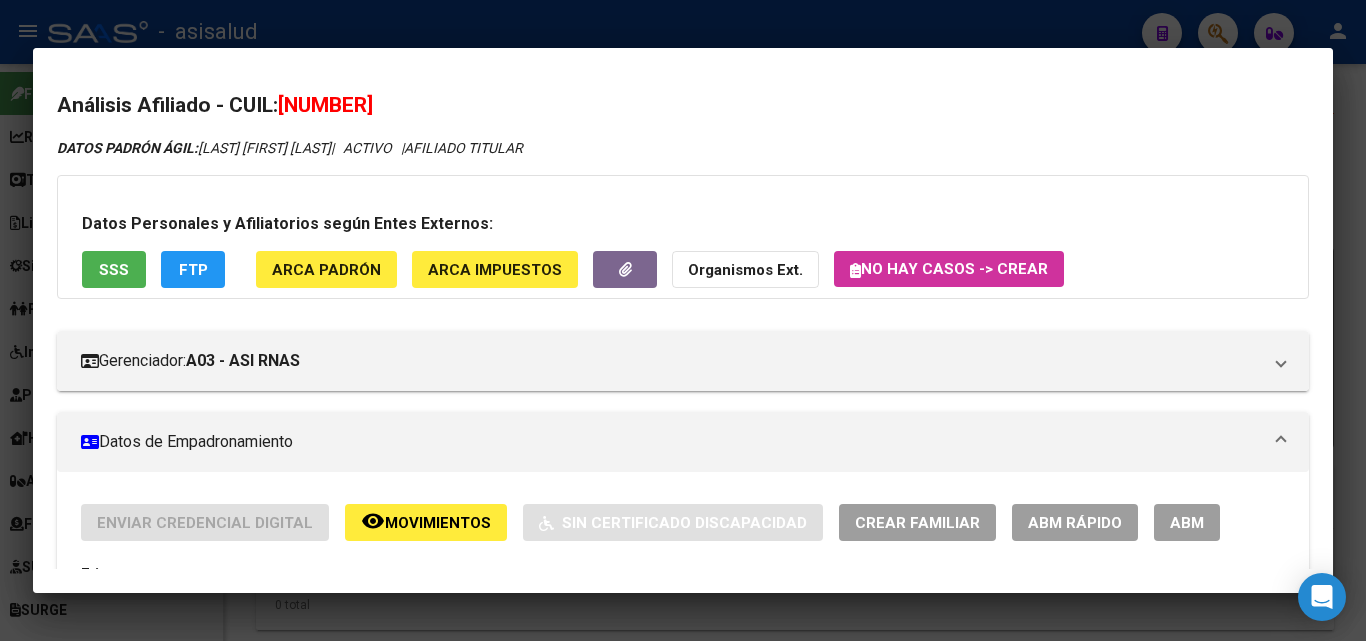 click on "FTP" 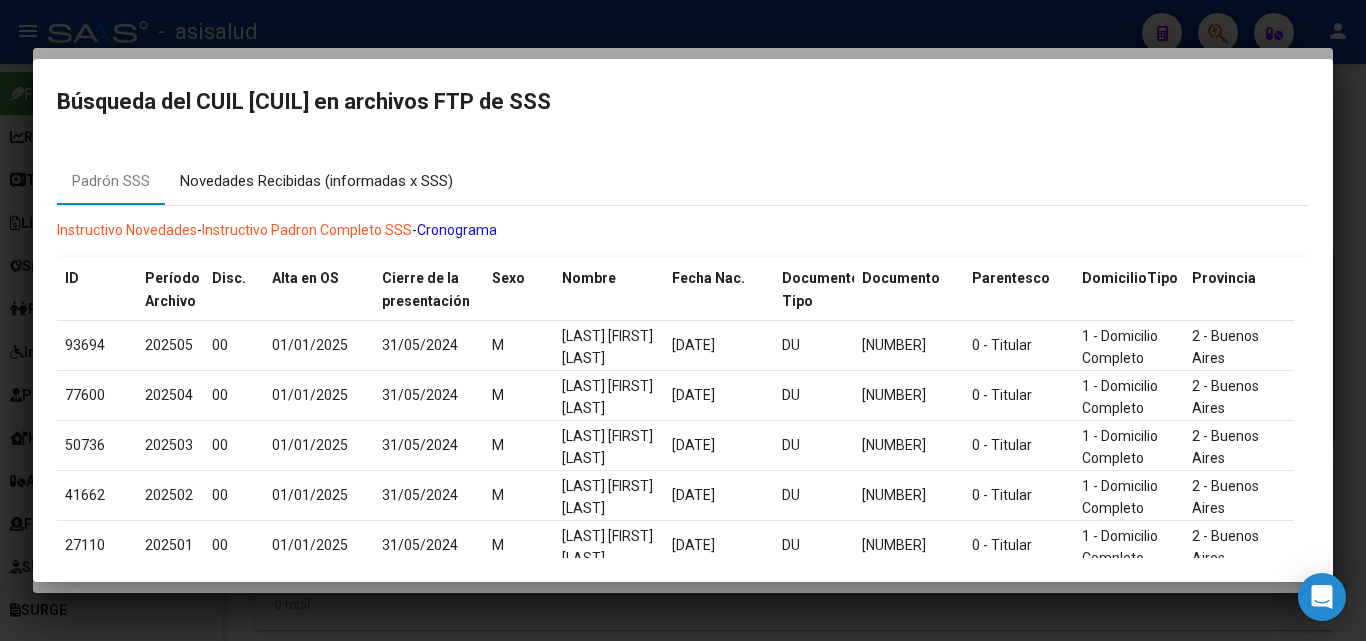 click on "Novedades Recibidas (informadas x SSS)" at bounding box center [316, 181] 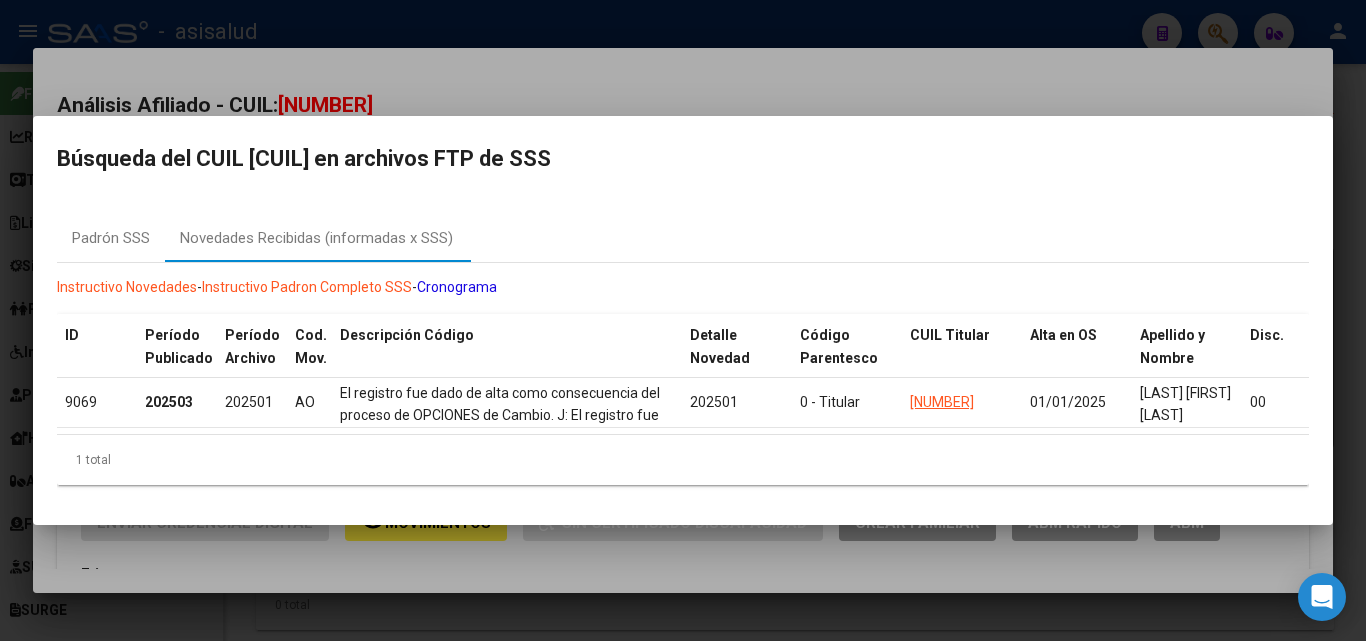 click at bounding box center (683, 320) 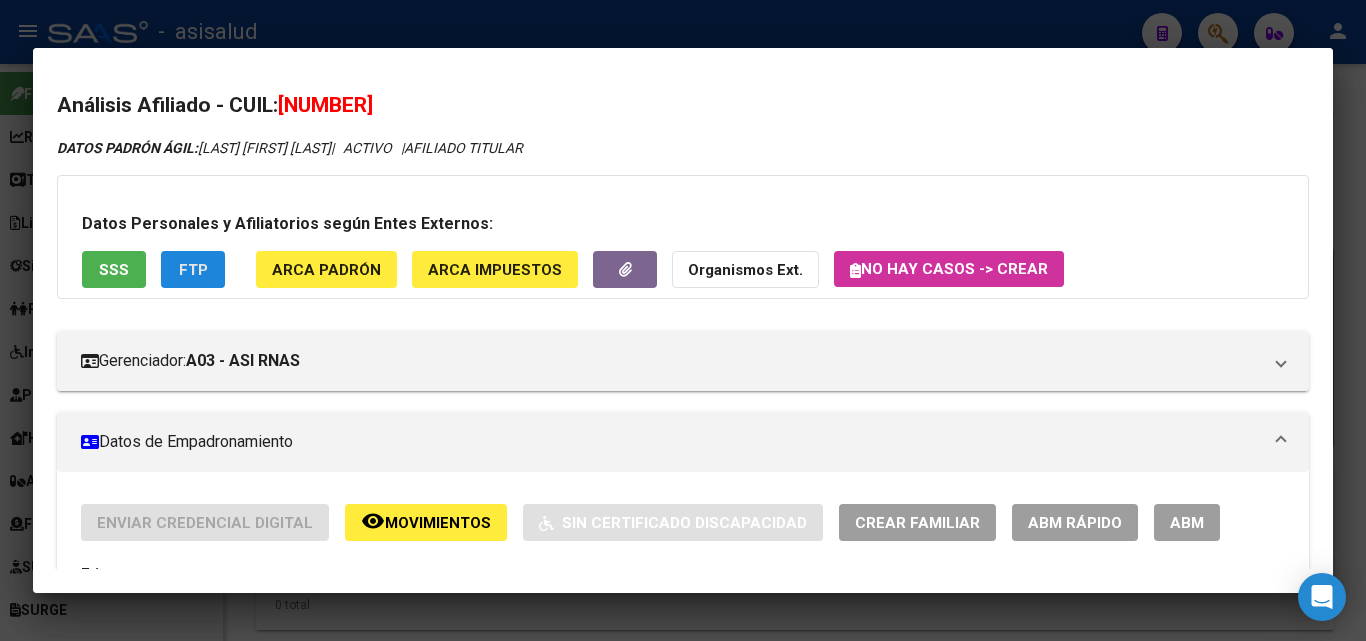 click on "FTP" 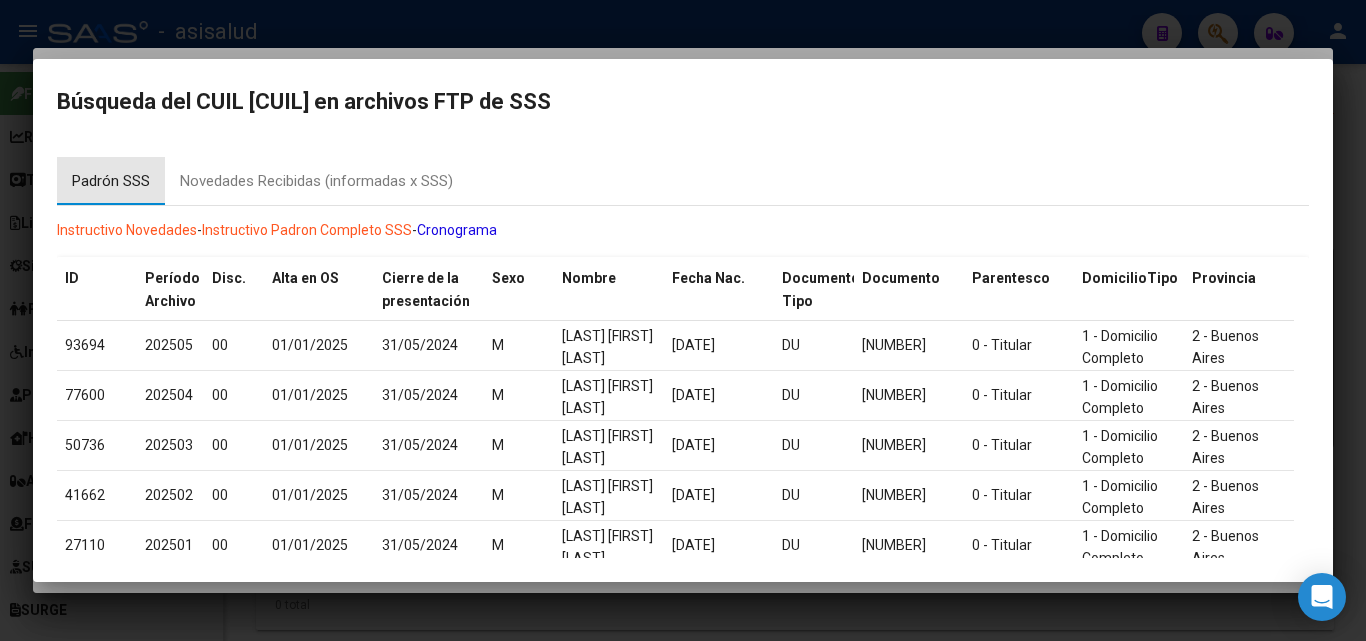 click on "Padrón SSS" at bounding box center [111, 181] 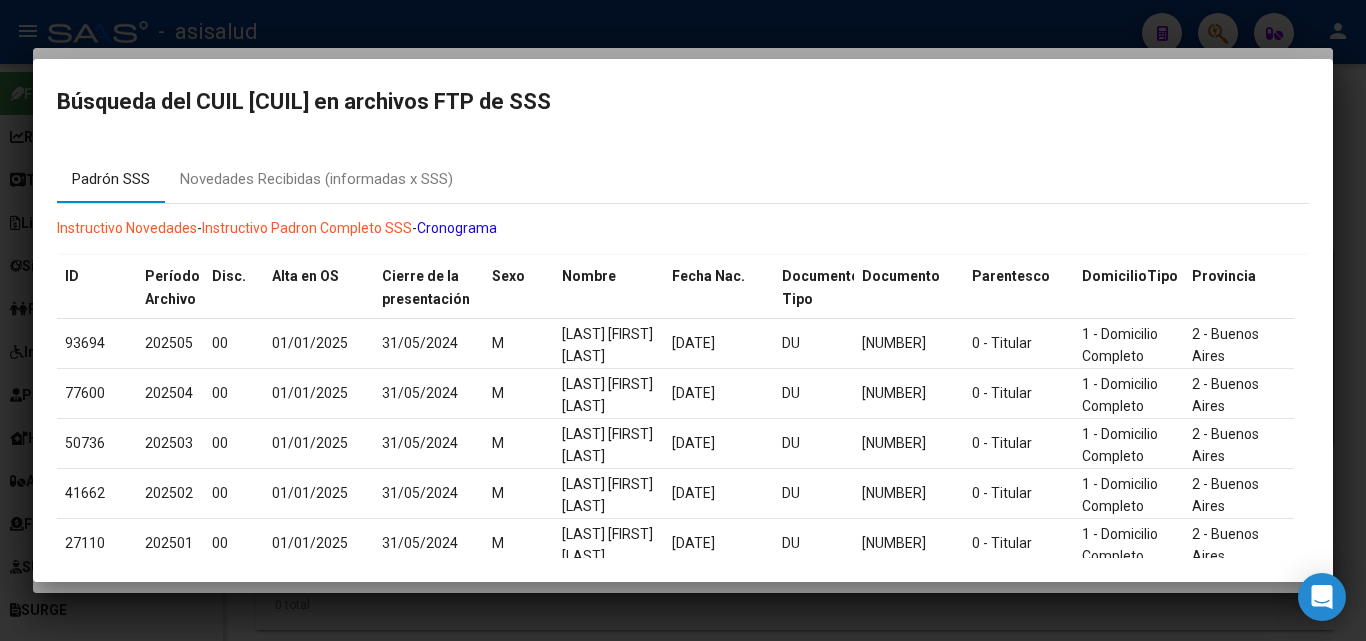 scroll, scrollTop: 0, scrollLeft: 0, axis: both 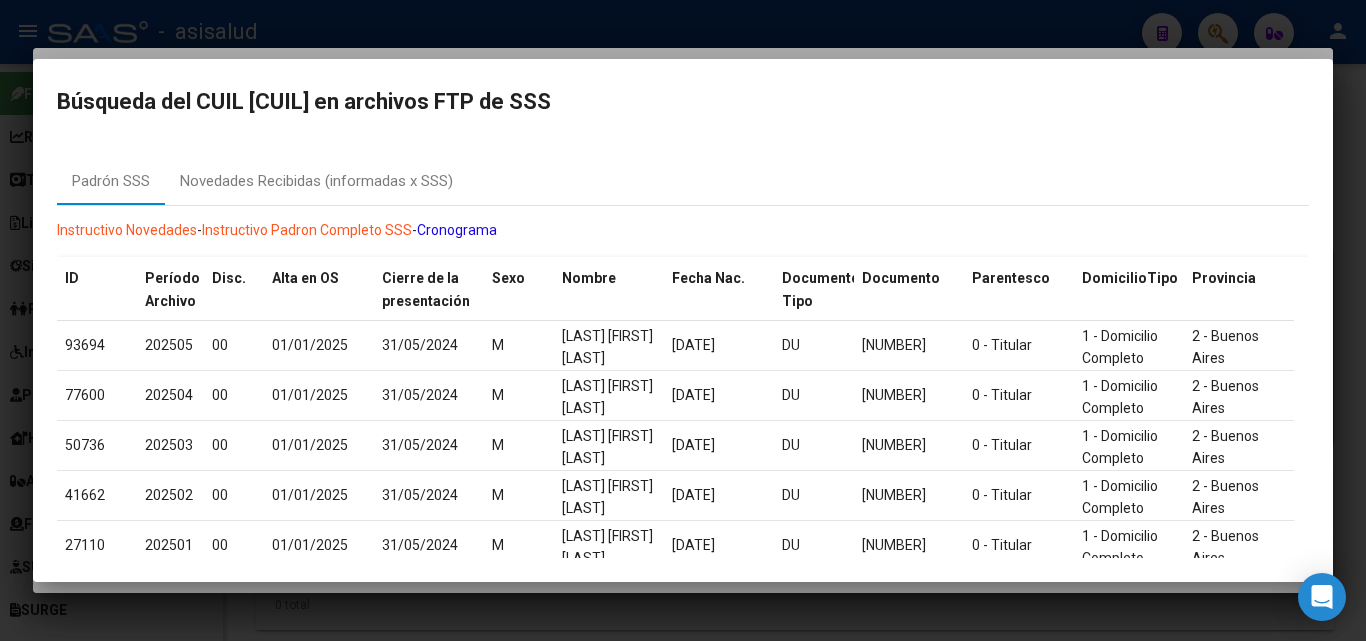 click at bounding box center [683, 320] 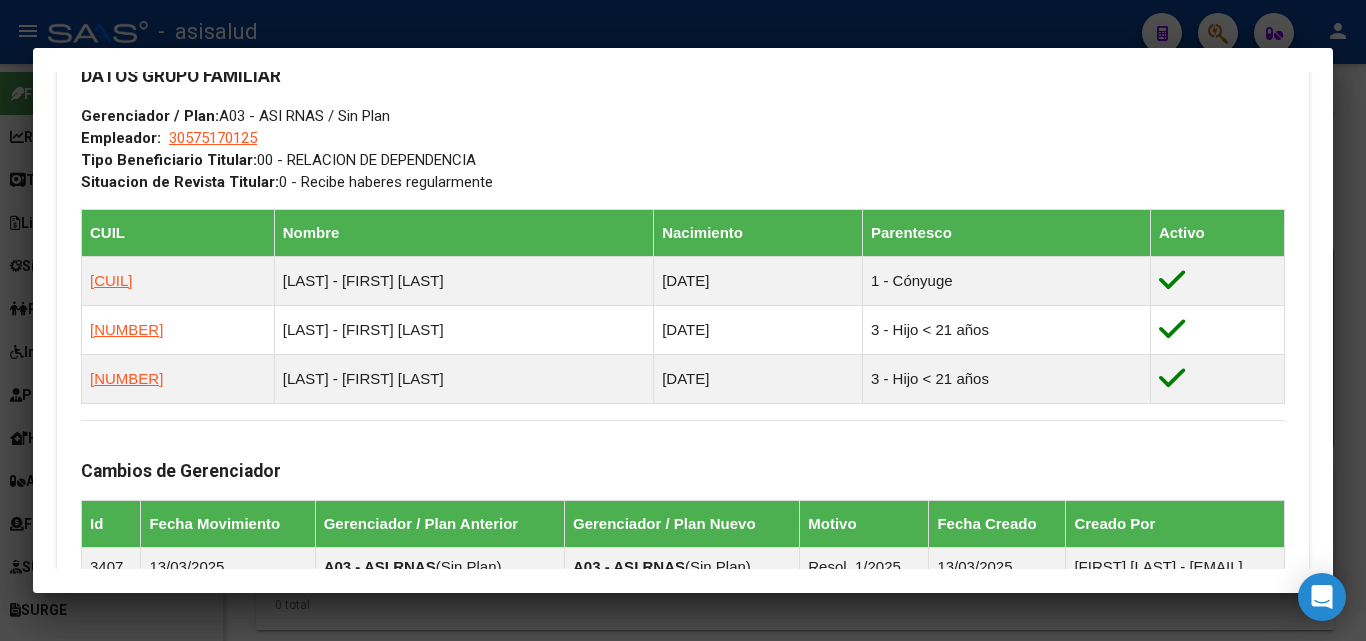 scroll, scrollTop: 1000, scrollLeft: 0, axis: vertical 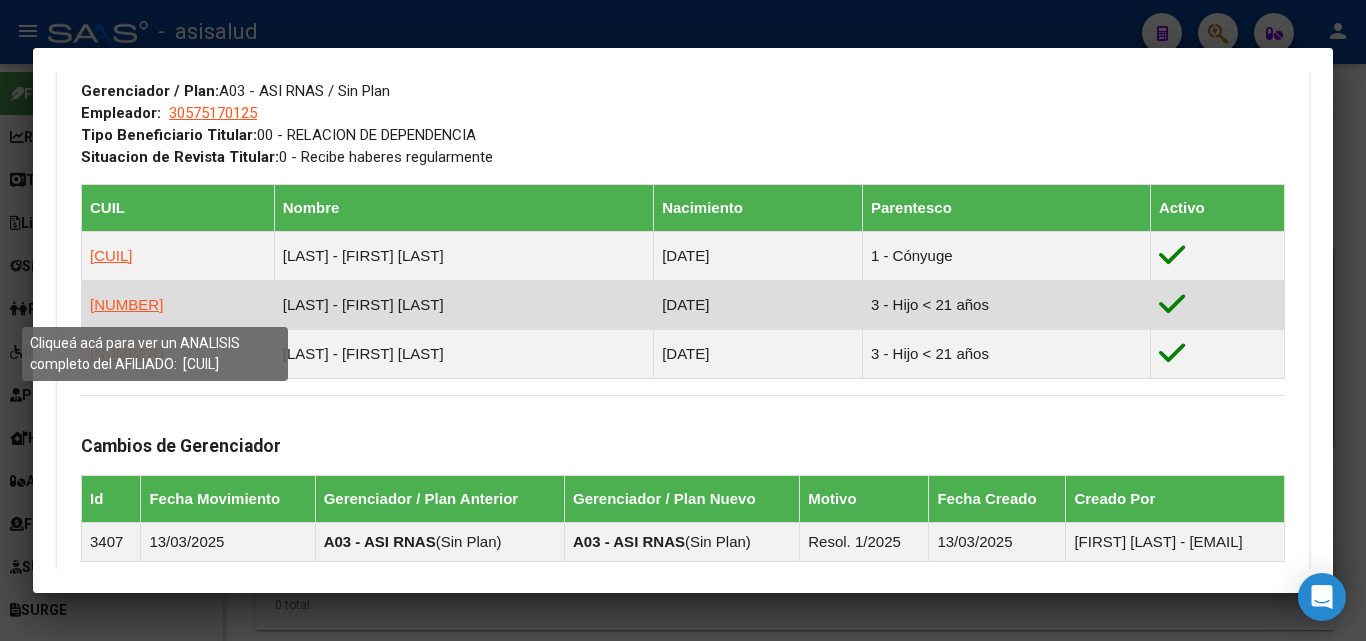 click on "27520243955" at bounding box center [126, 304] 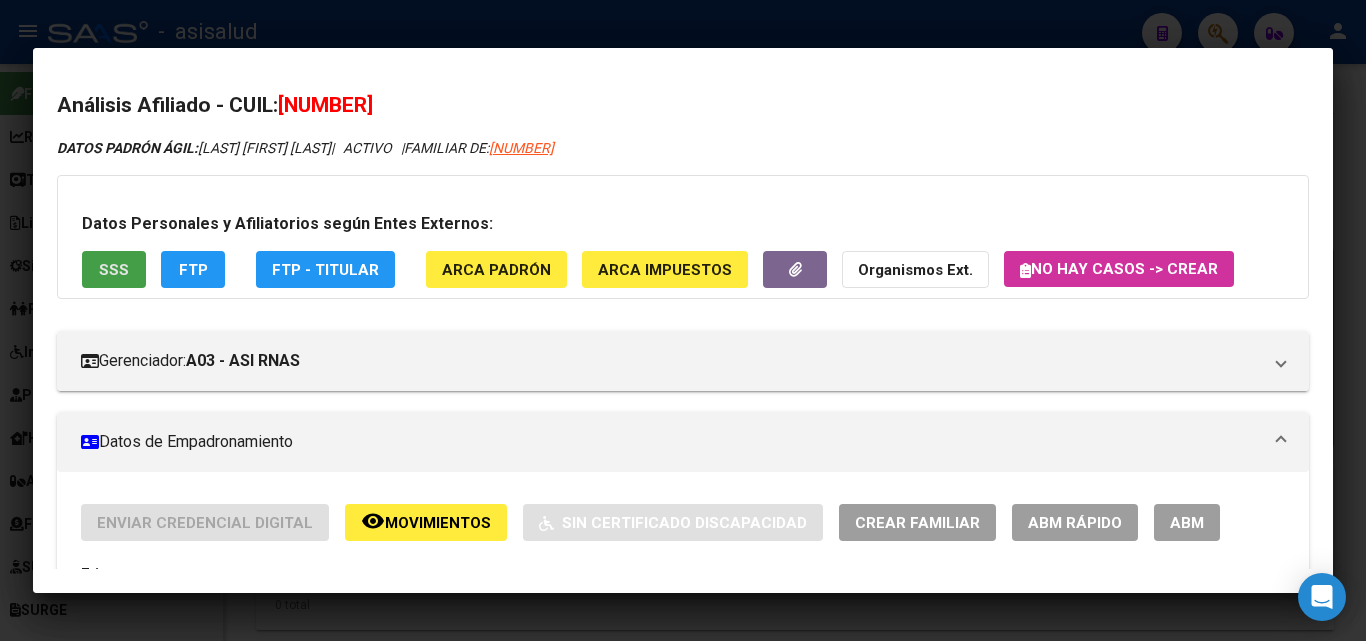 click on "SSS" at bounding box center (114, 270) 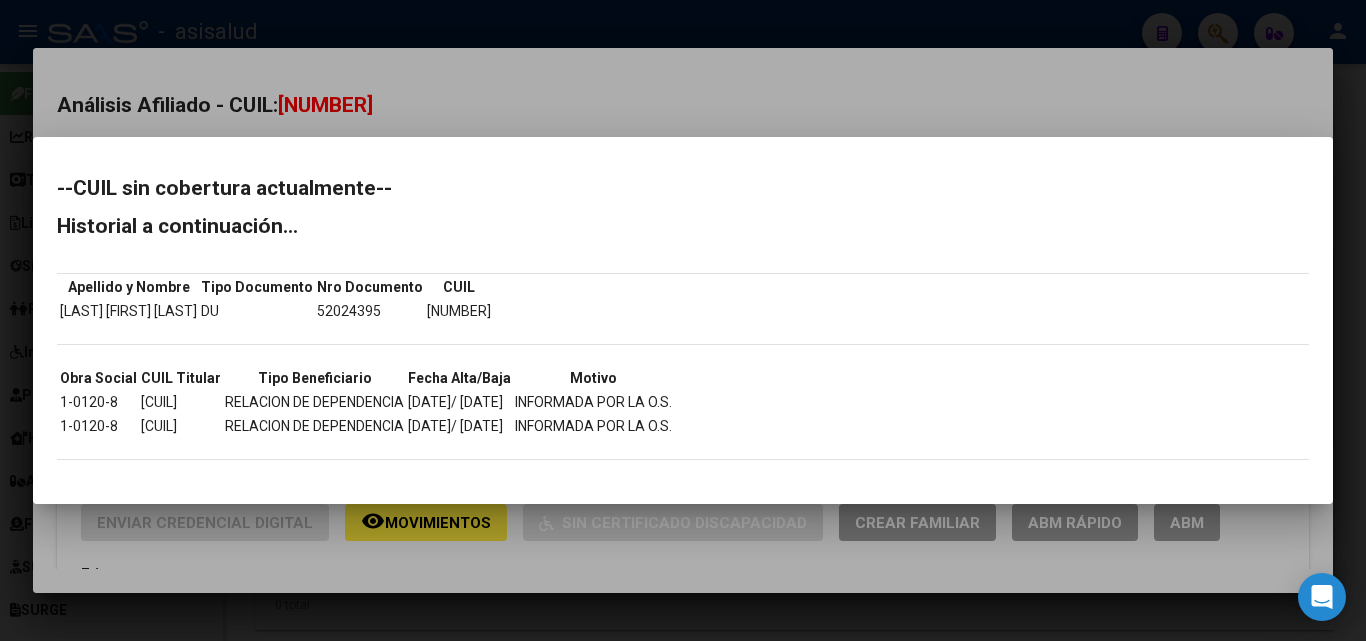 click at bounding box center [683, 320] 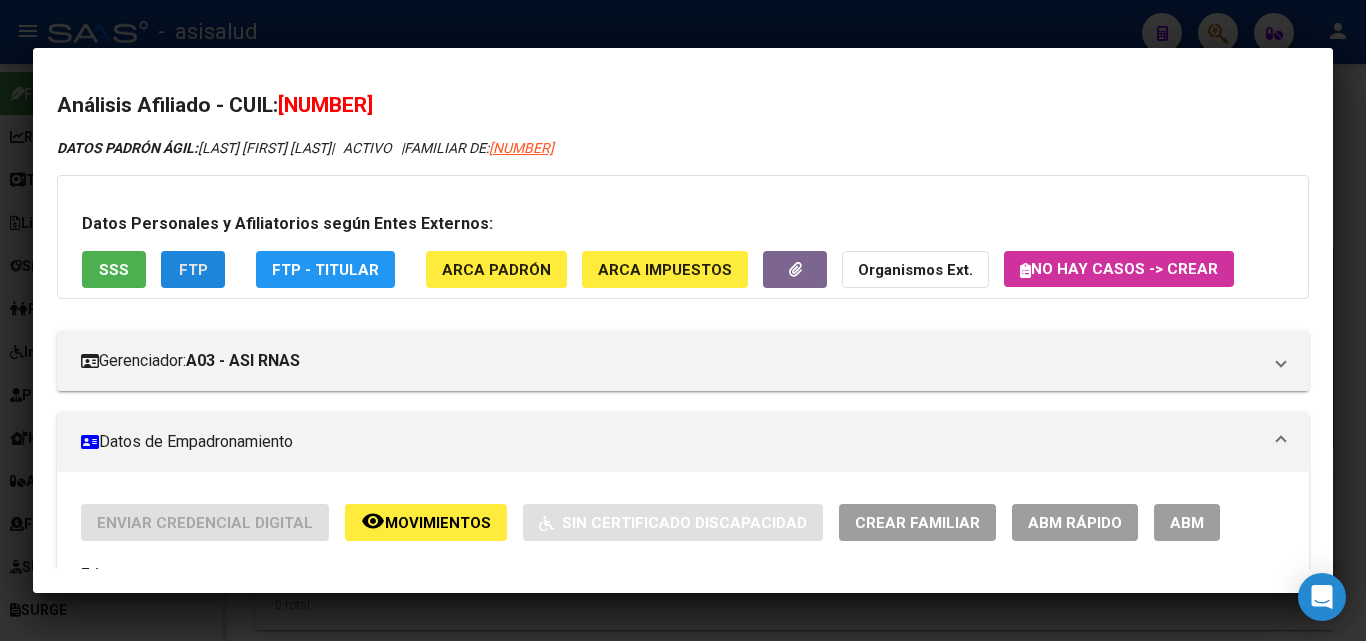 click on "FTP" 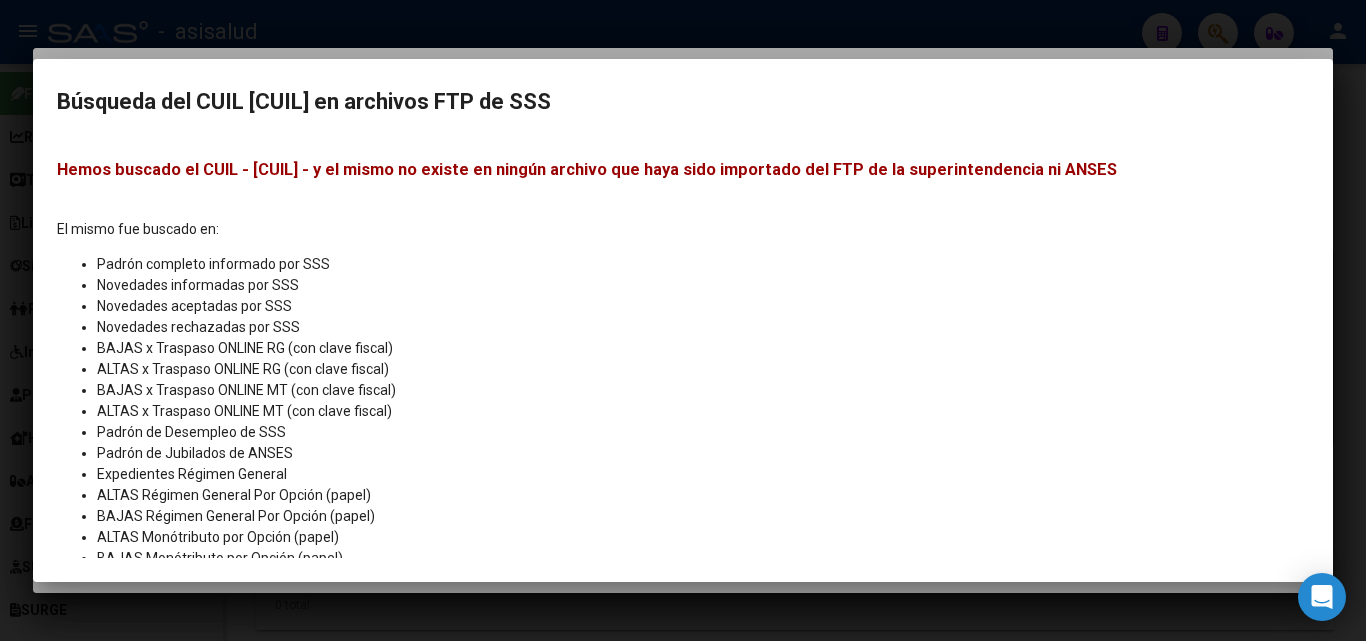 click at bounding box center [683, 320] 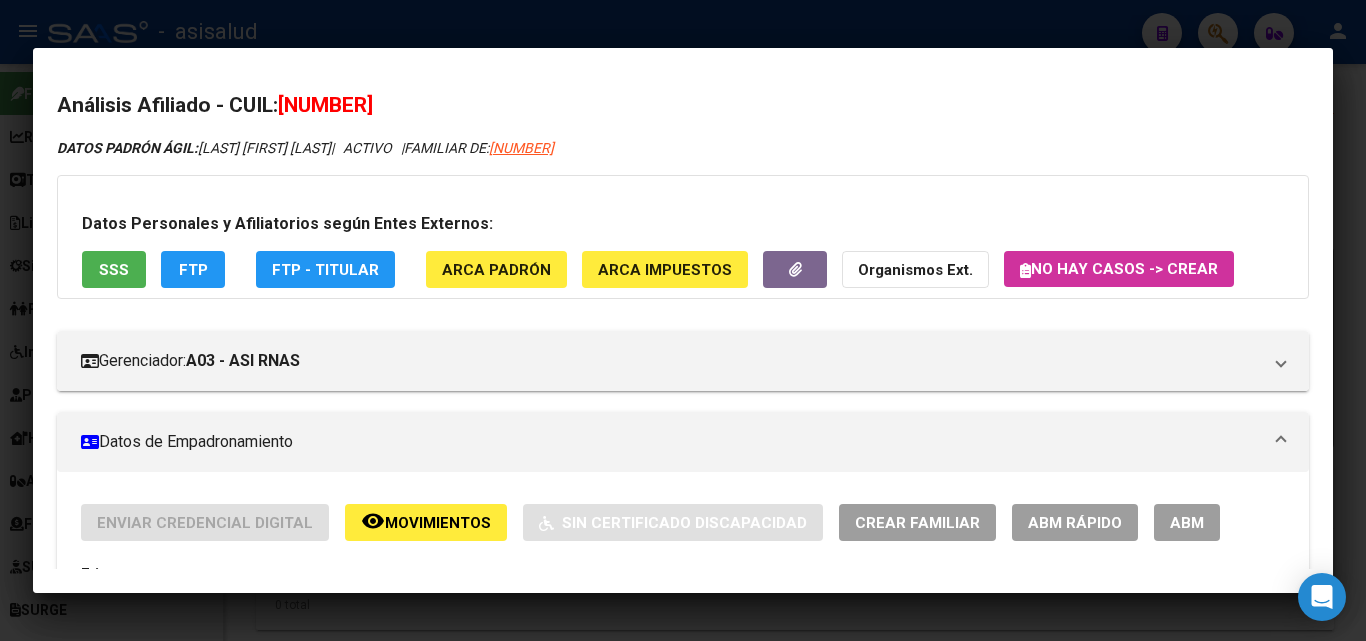 click at bounding box center (683, 320) 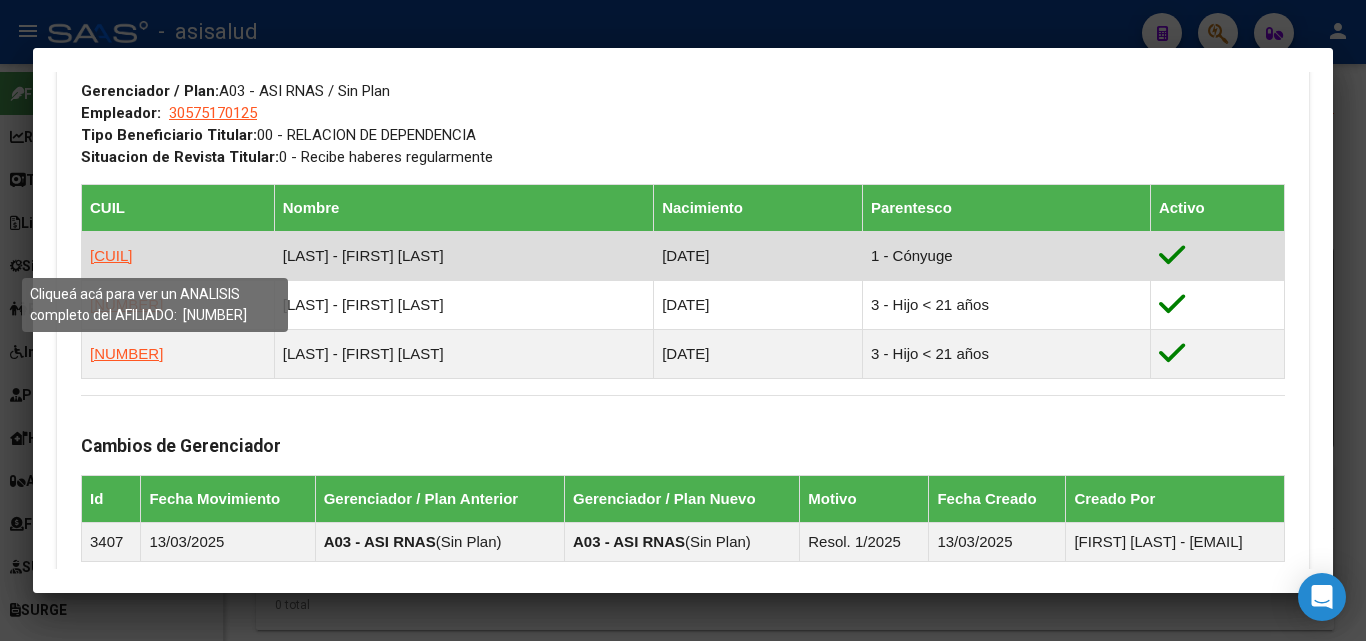 click on "27350635934" at bounding box center [111, 255] 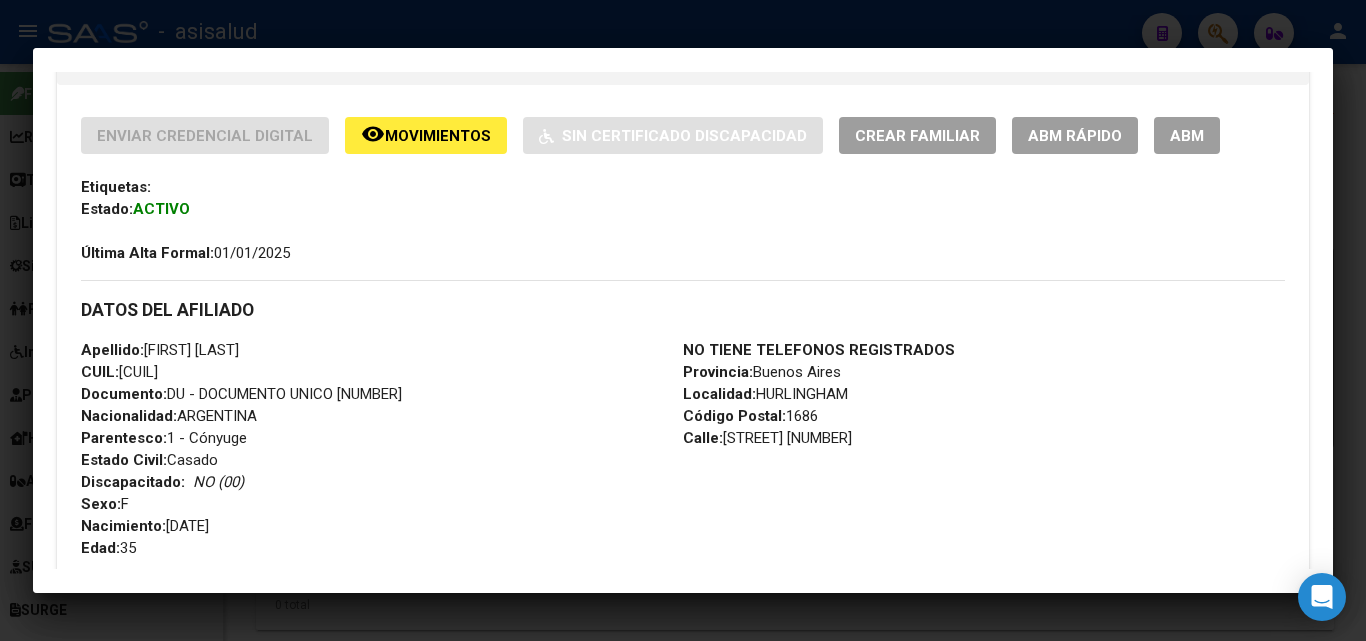 scroll, scrollTop: 400, scrollLeft: 0, axis: vertical 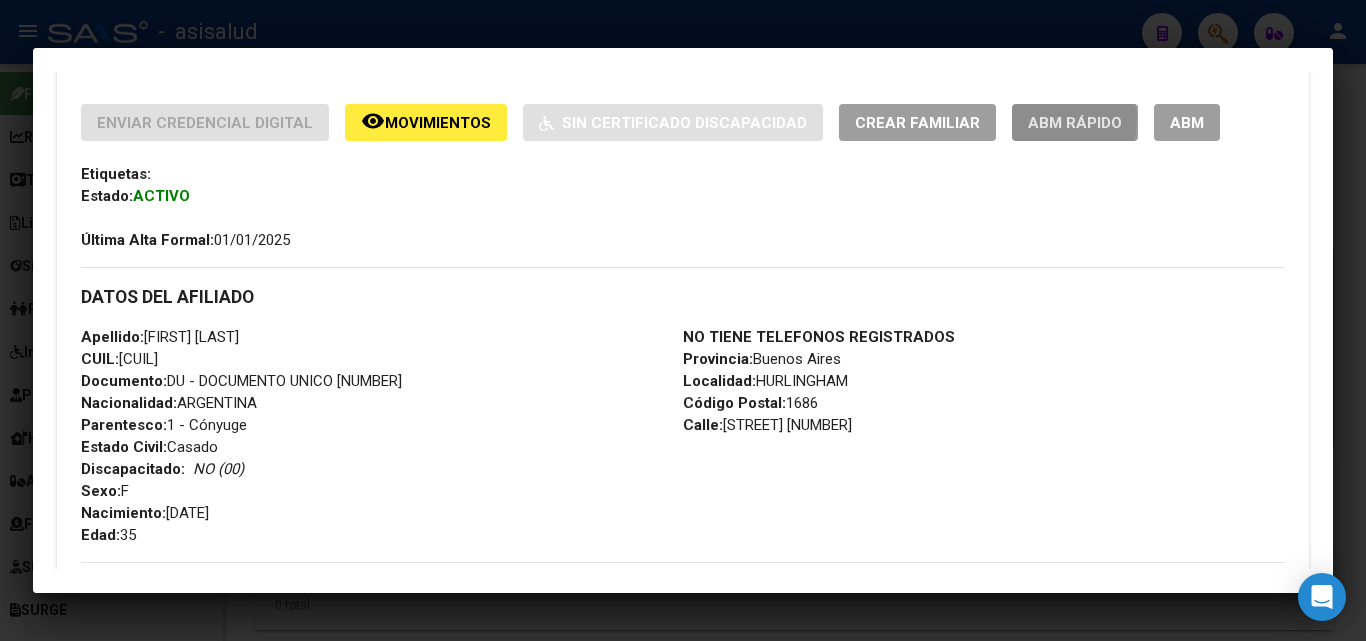 click on "ABM Rápido" 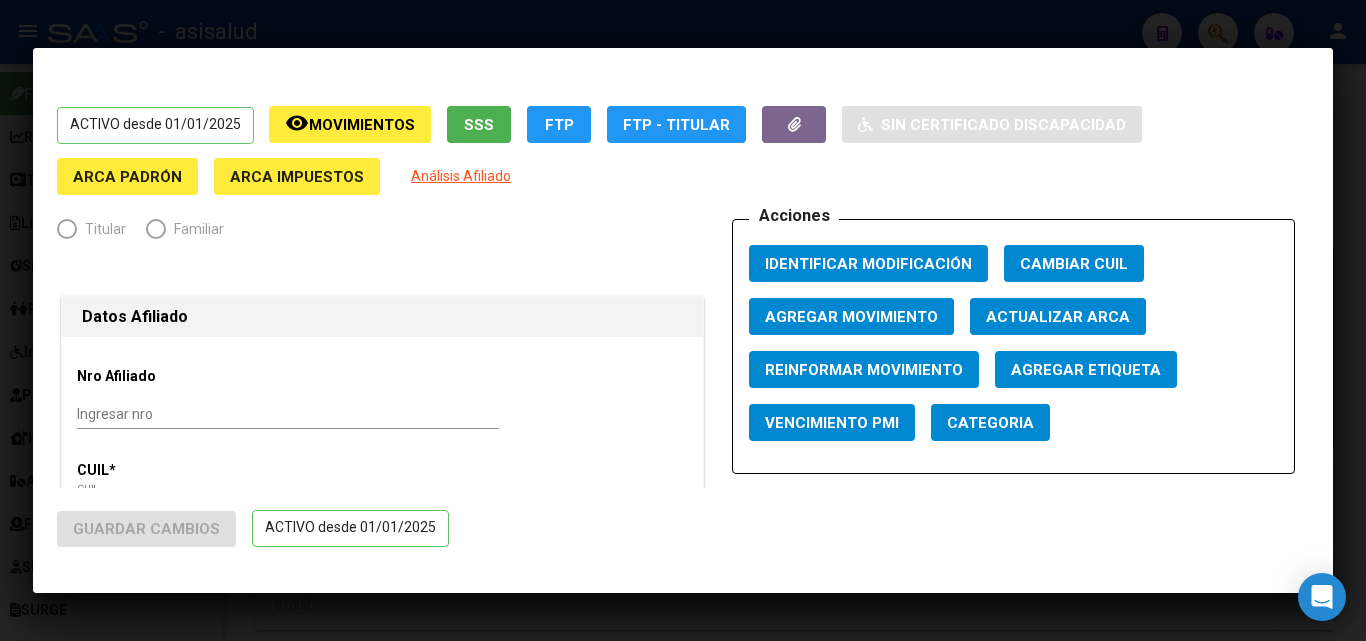 radio on "true" 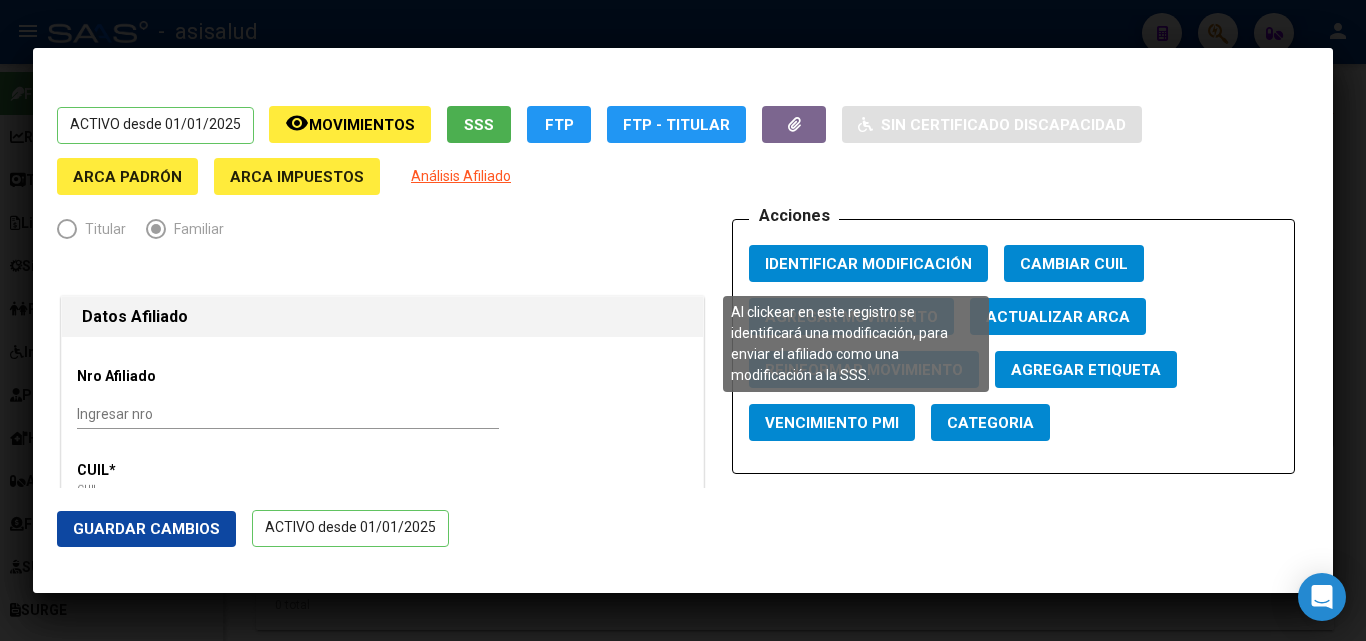 click on "Identificar Modificación" at bounding box center (868, 264) 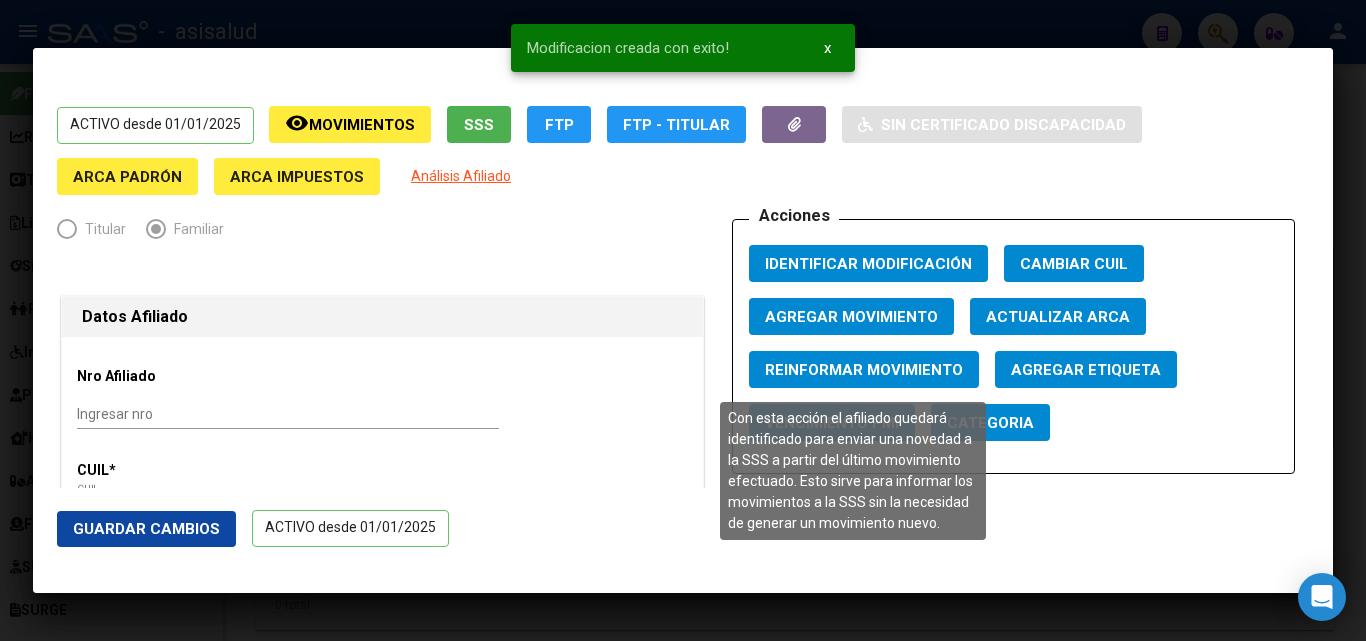 click on "Reinformar Movimiento" 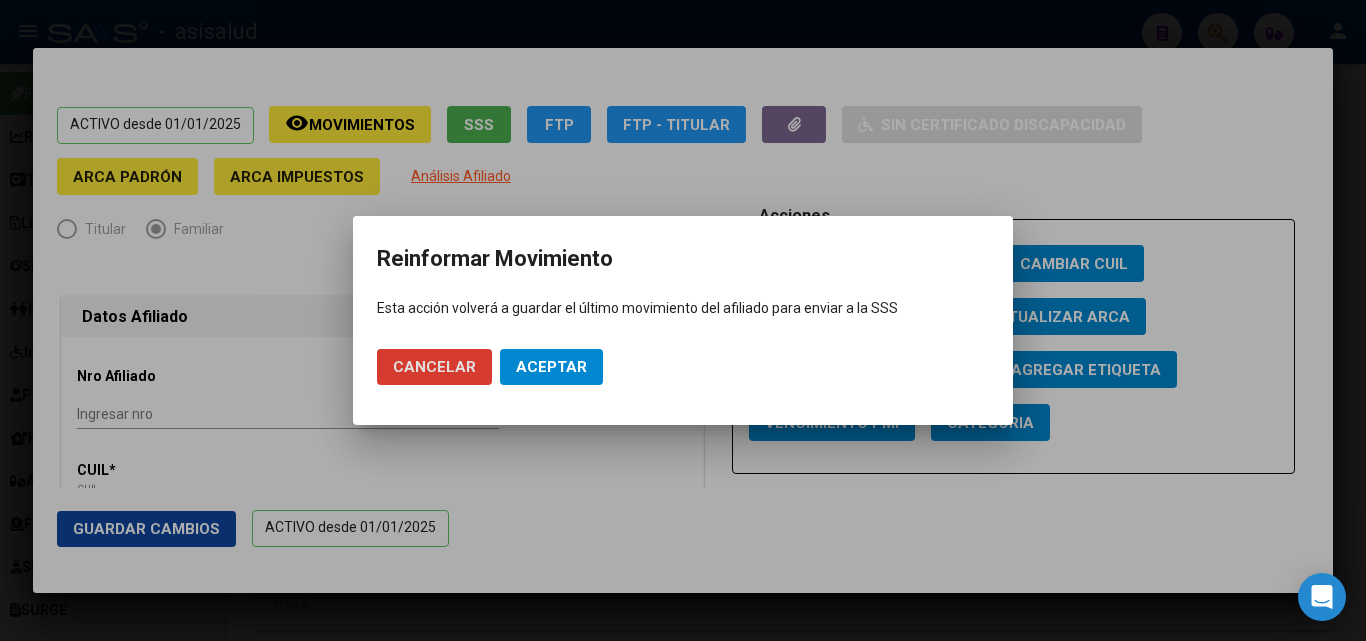 click on "Aceptar" at bounding box center (551, 367) 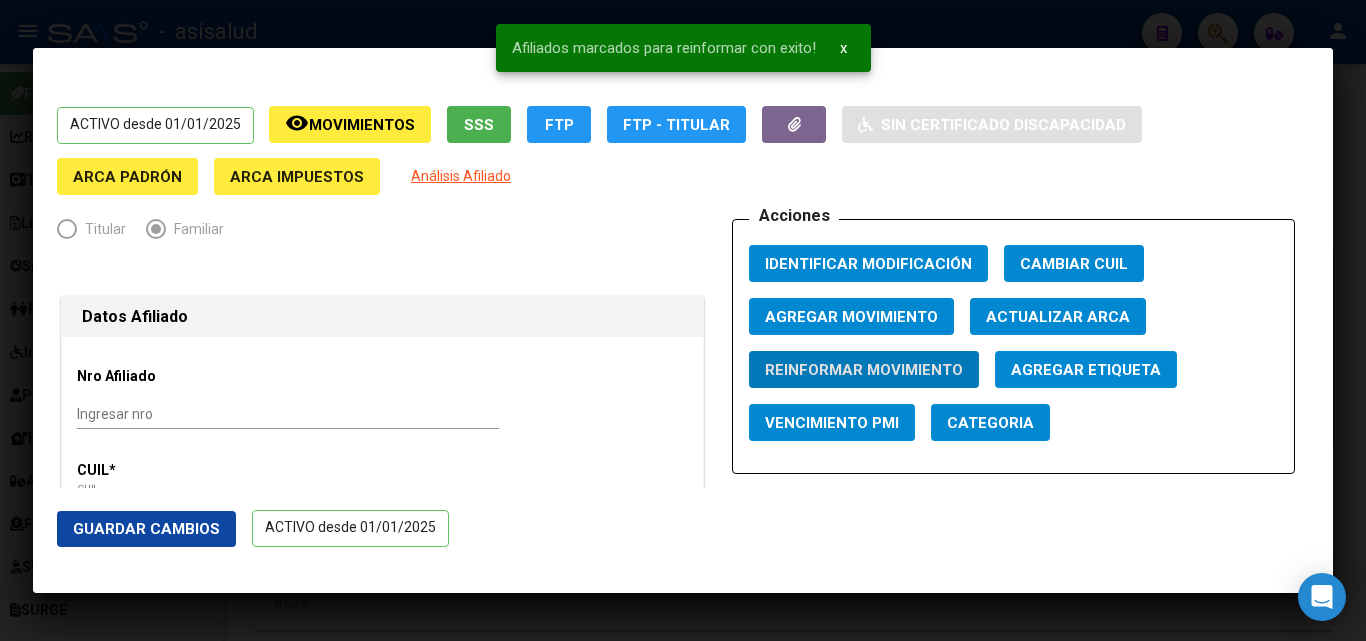 click on "Movimientos" at bounding box center [362, 125] 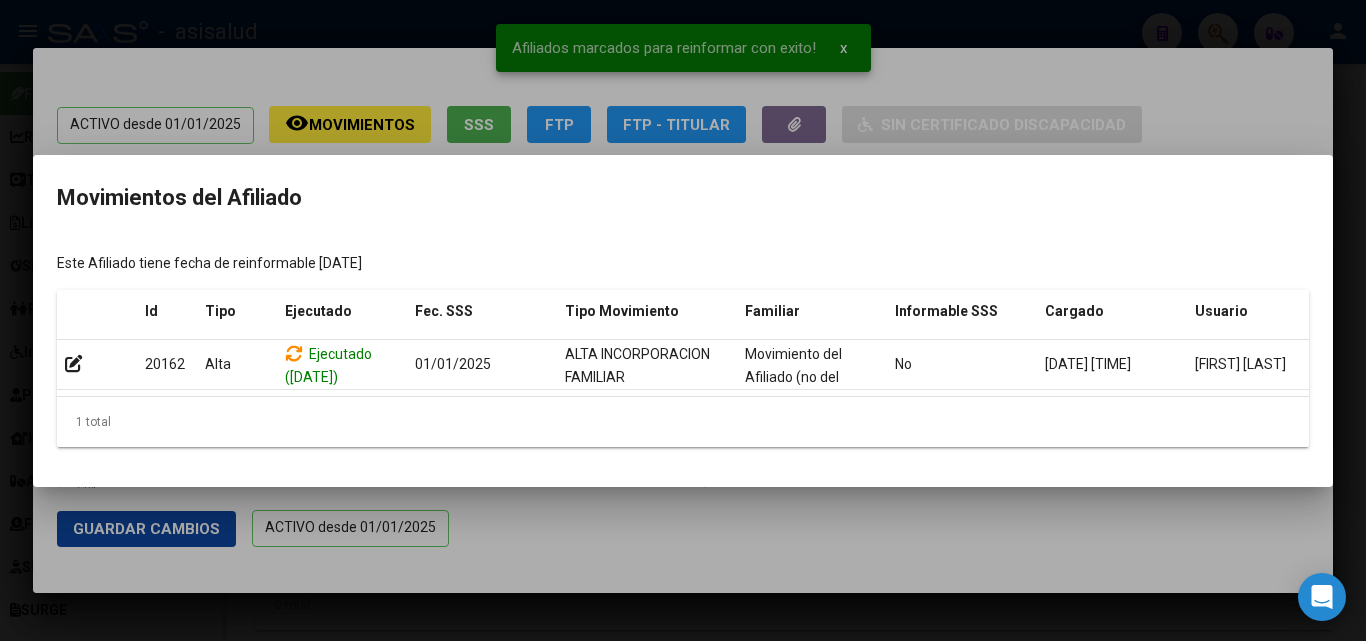 click at bounding box center [683, 320] 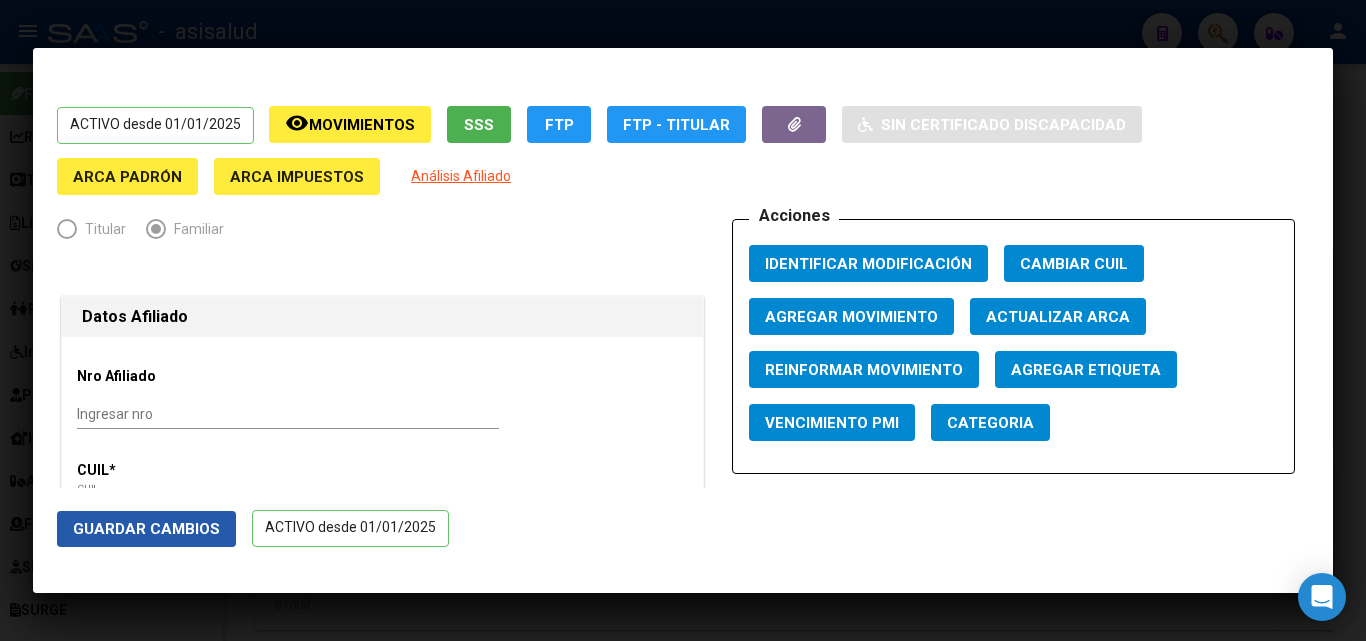 click on "Guardar Cambios" 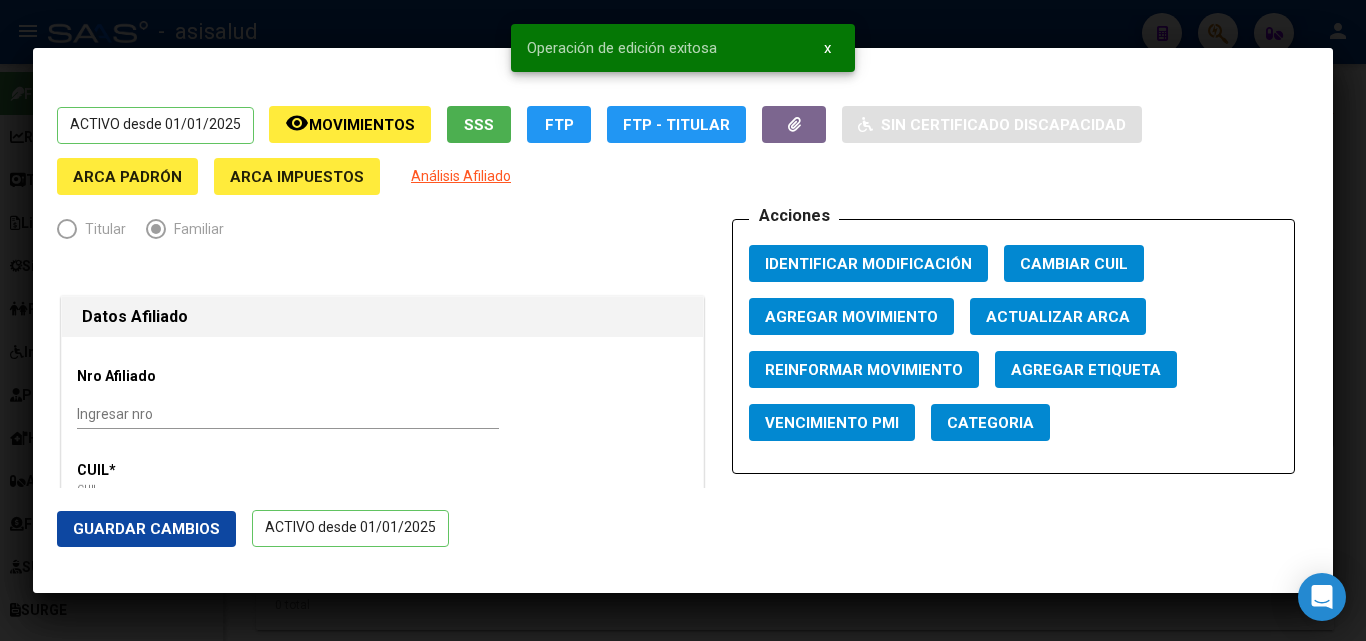 click at bounding box center [683, 320] 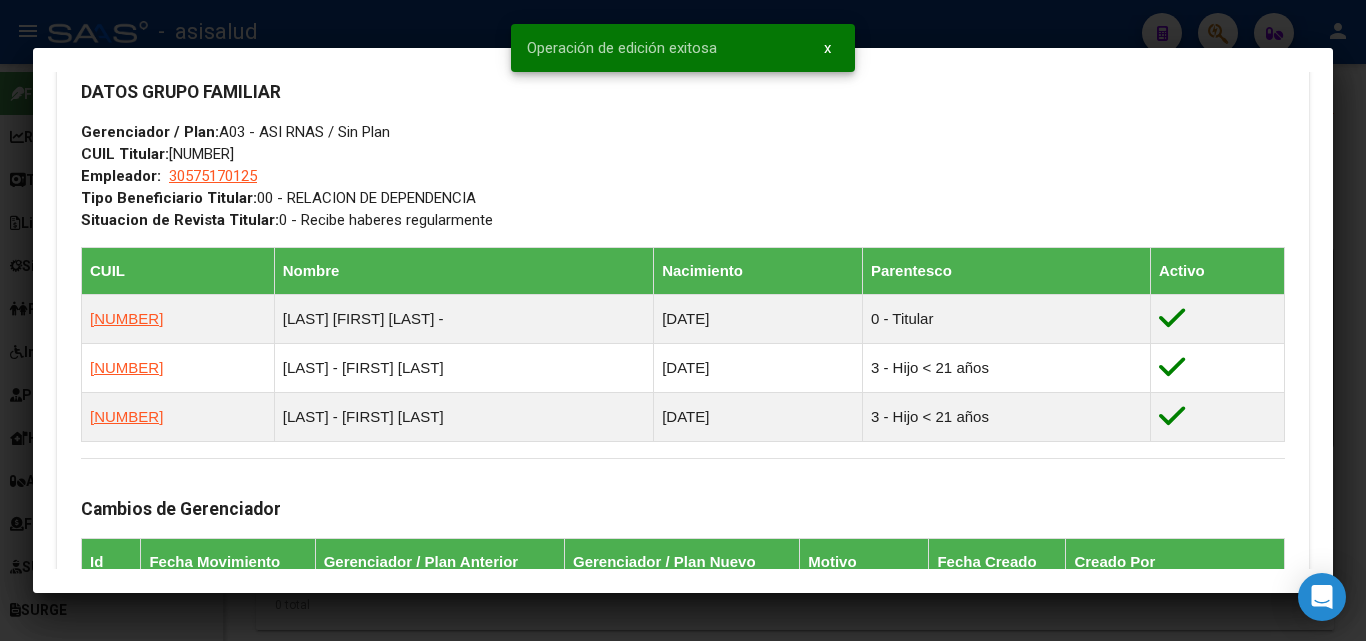 scroll, scrollTop: 900, scrollLeft: 0, axis: vertical 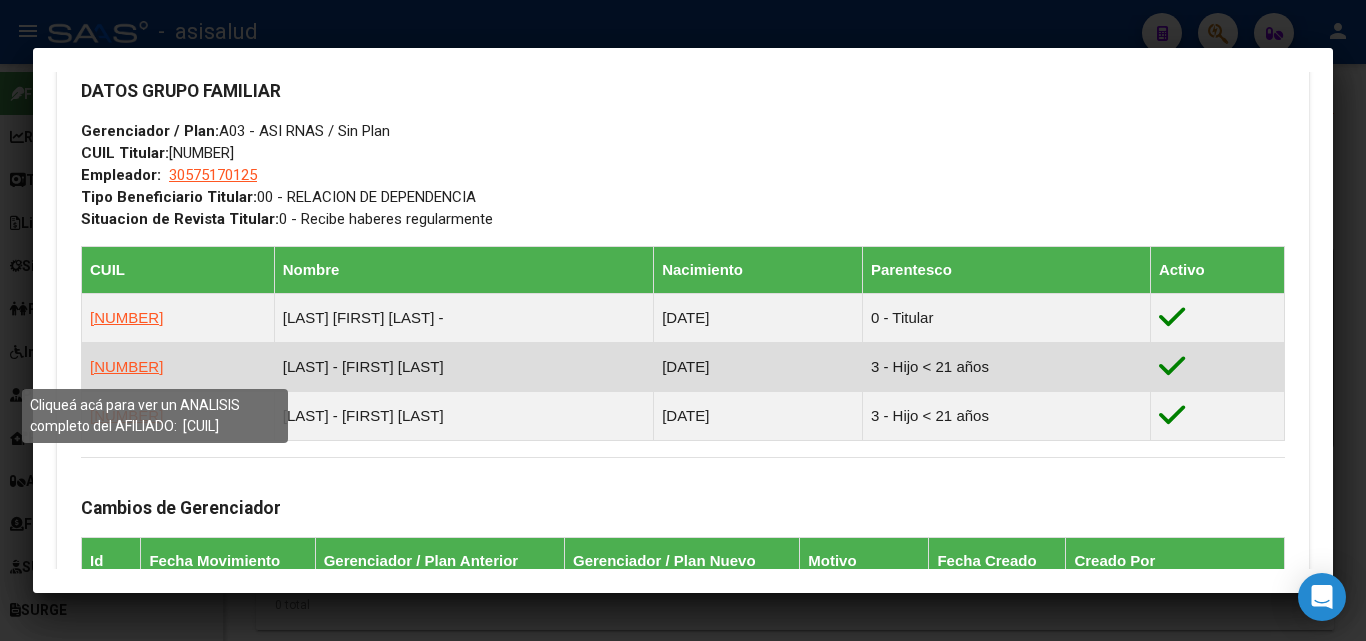click on "27520243955" at bounding box center (126, 366) 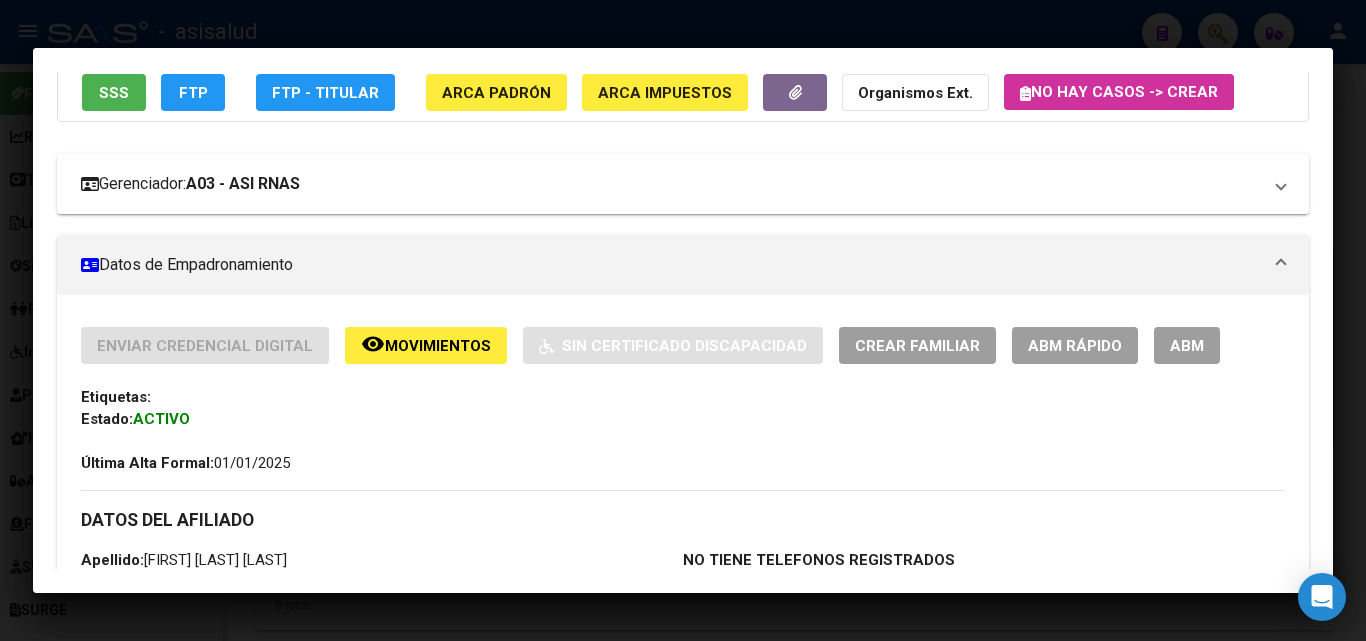 scroll, scrollTop: 200, scrollLeft: 0, axis: vertical 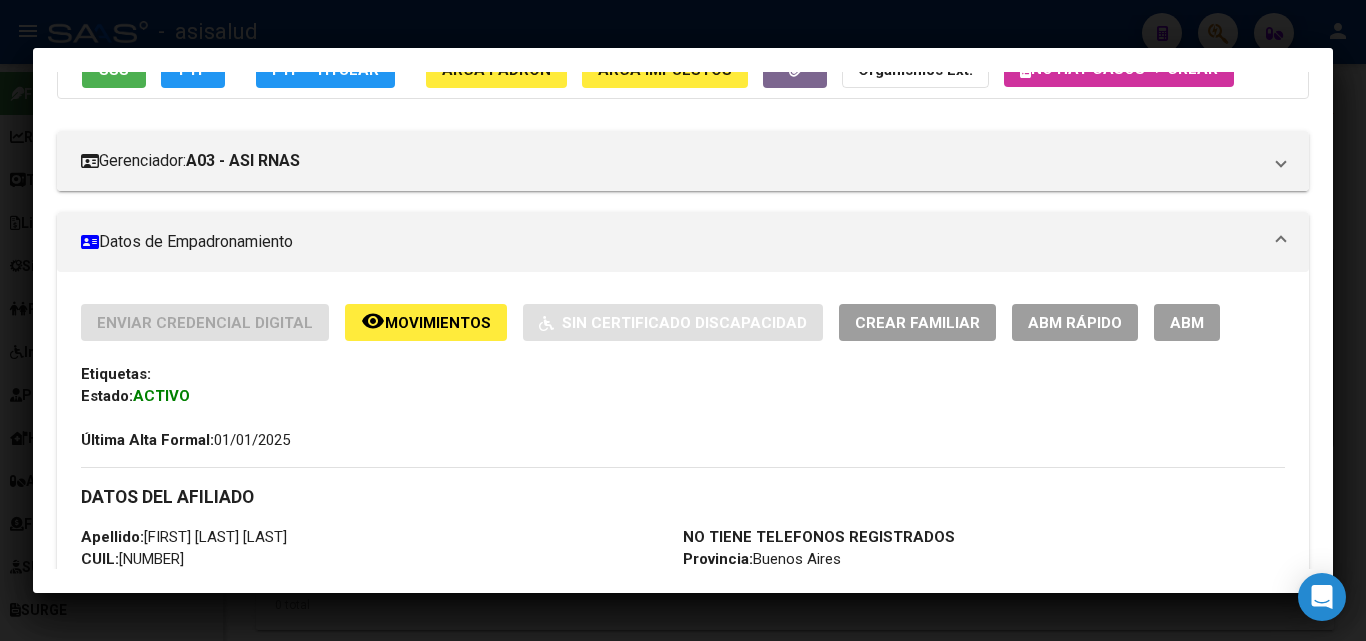 click on "ABM Rápido" 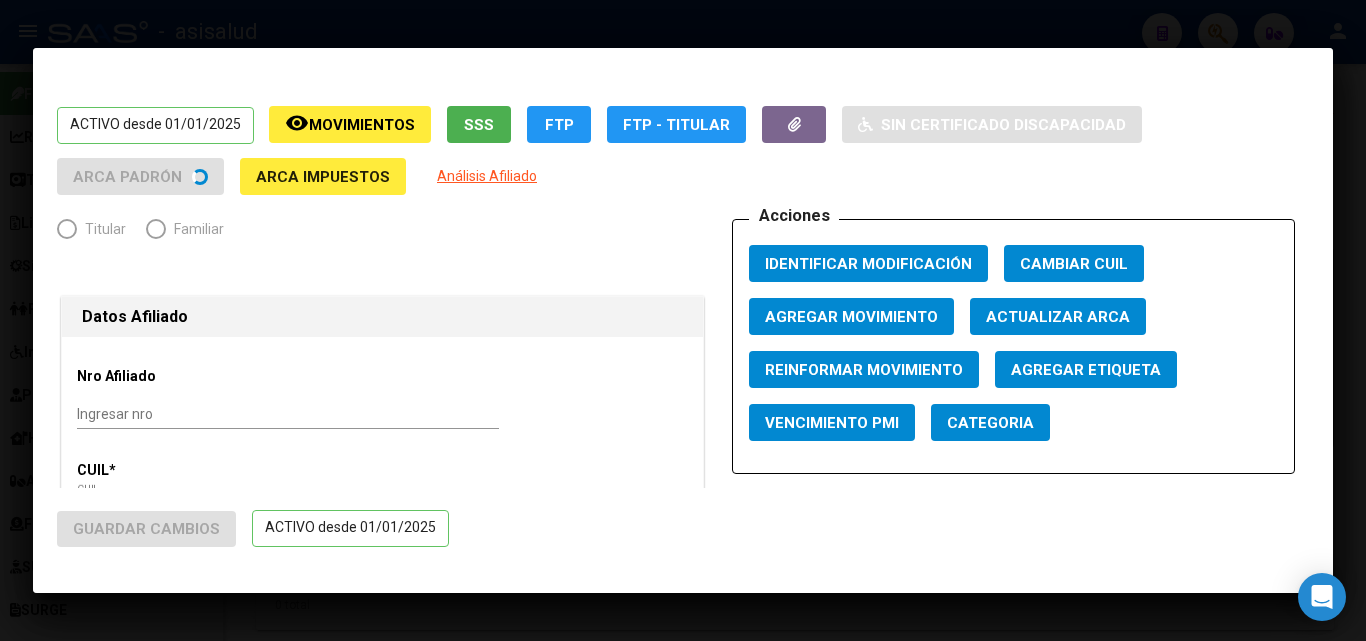 radio on "true" 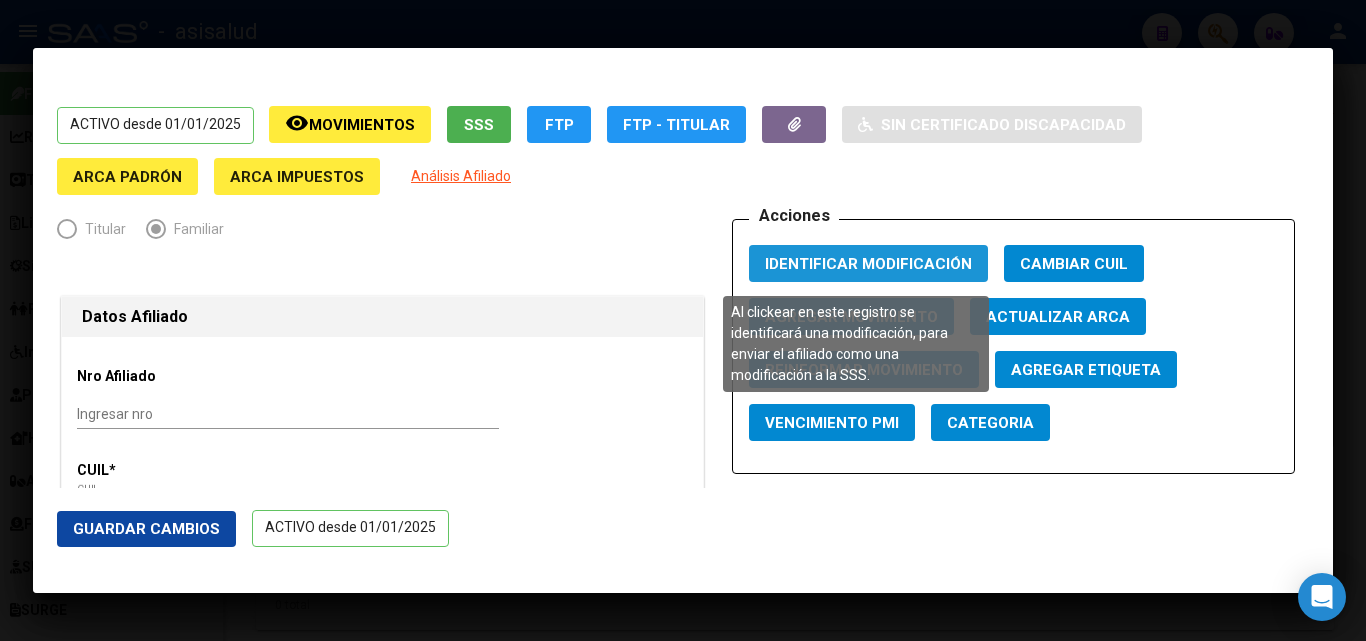 click on "Identificar Modificación" at bounding box center [868, 264] 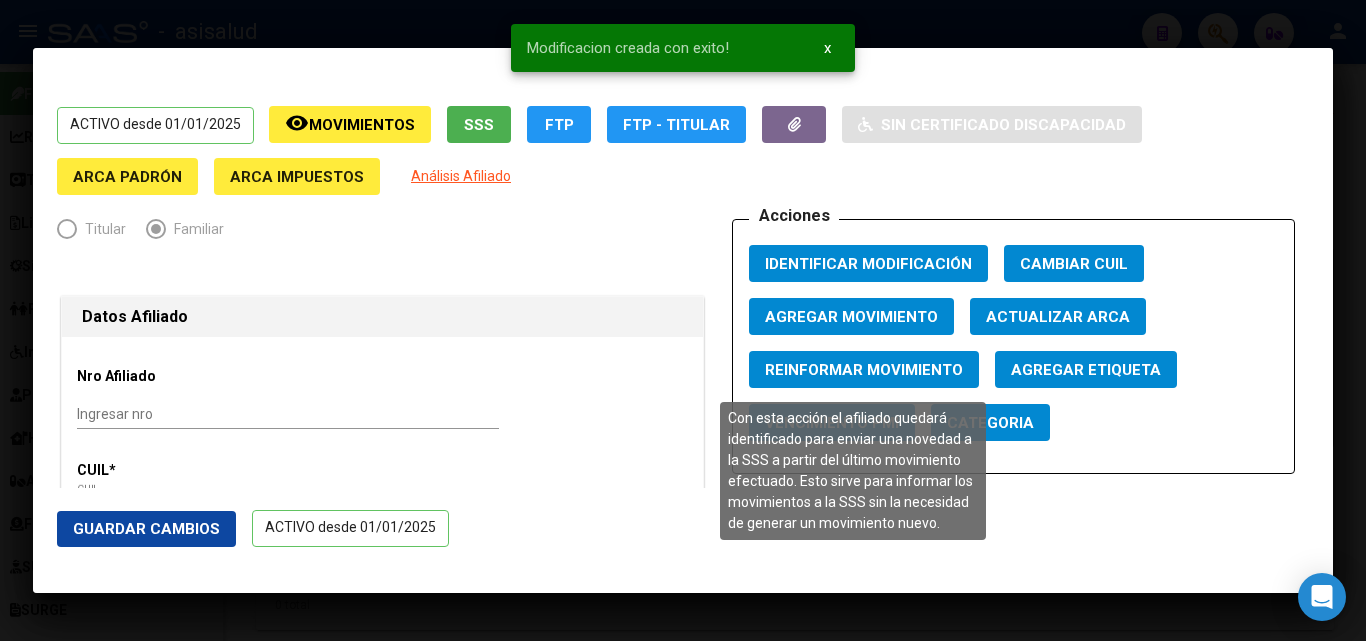 click on "Reinformar Movimiento" 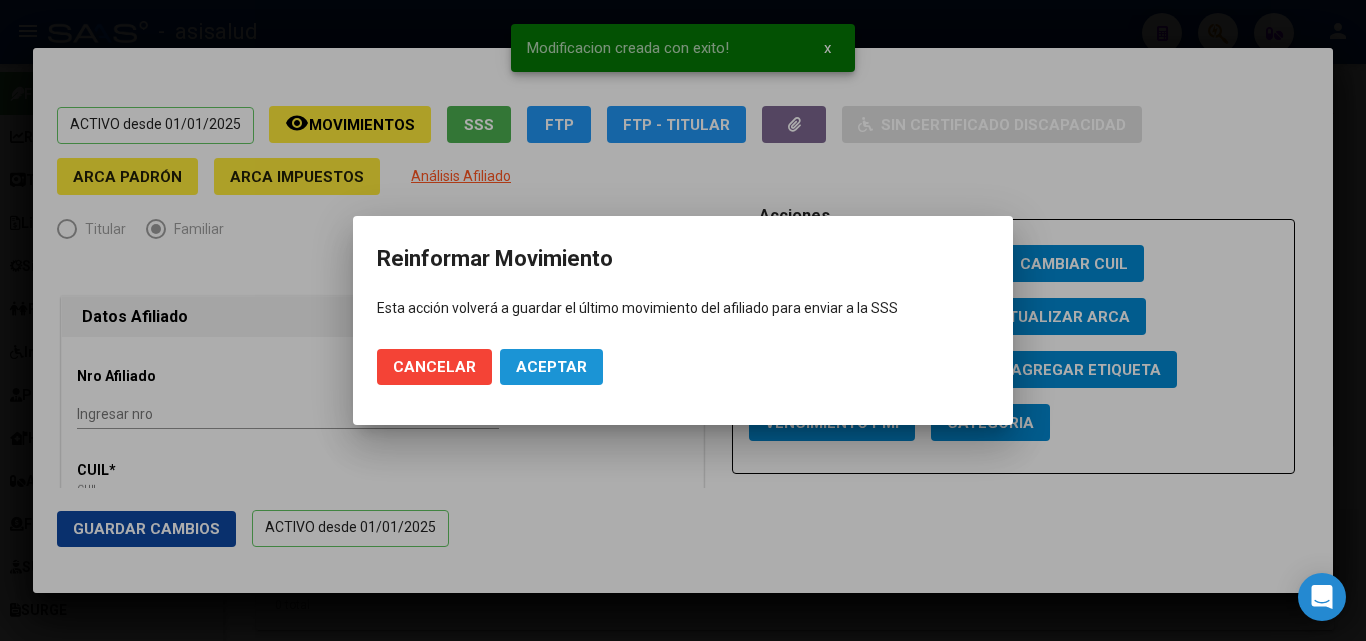 click on "Aceptar" at bounding box center (551, 367) 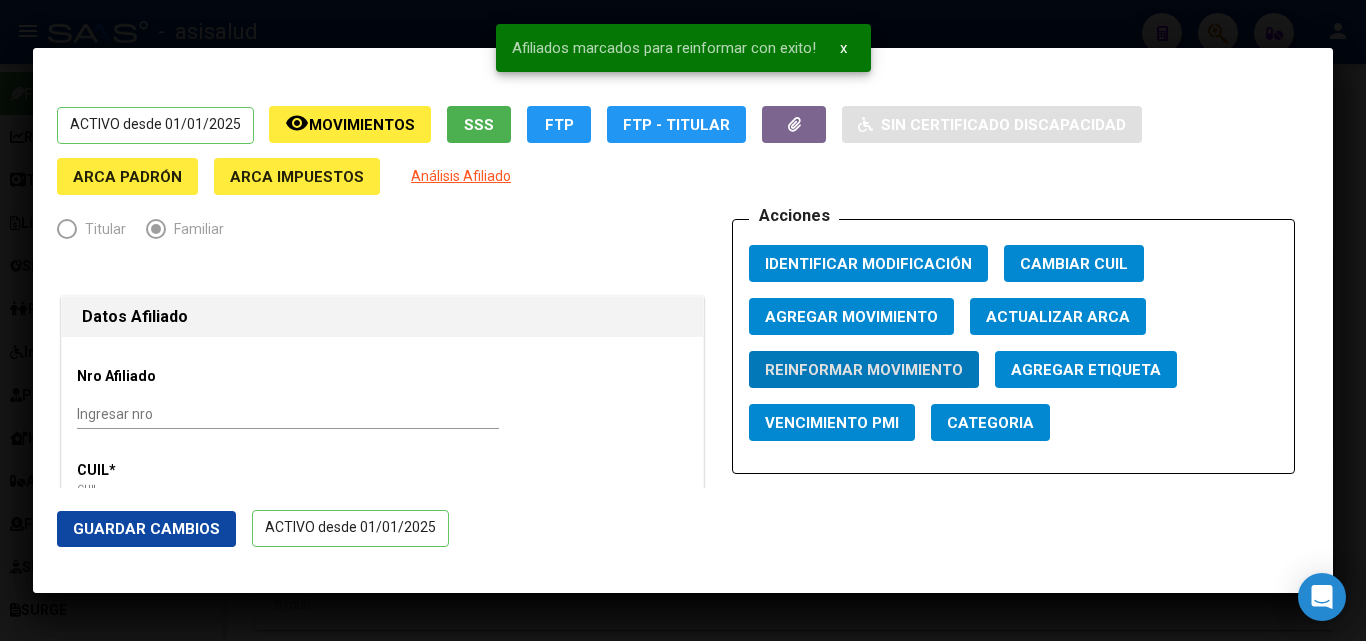click on "Guardar Cambios" 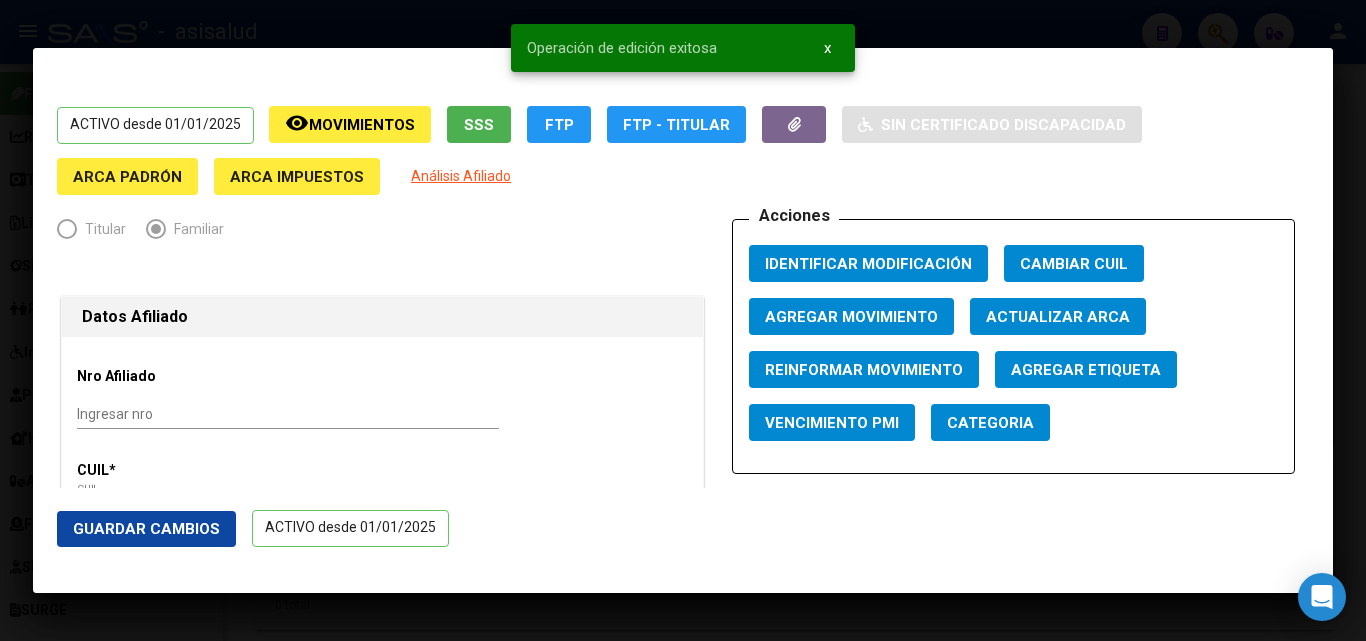 click at bounding box center (683, 320) 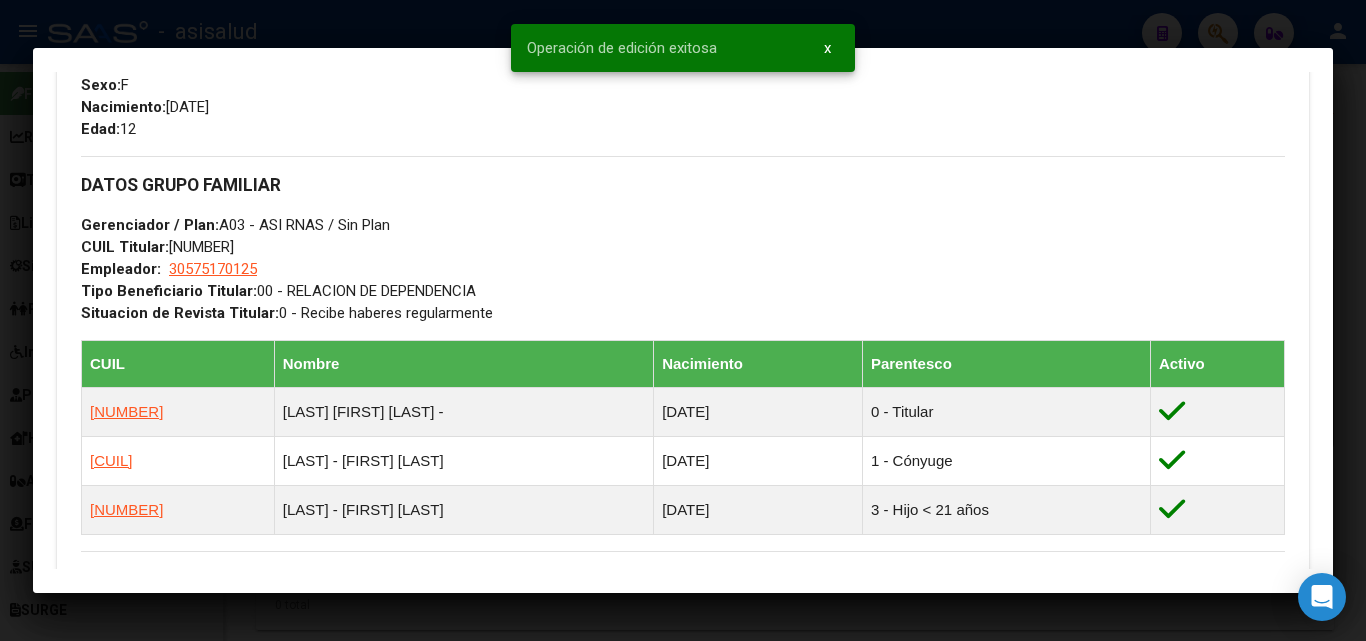 scroll, scrollTop: 900, scrollLeft: 0, axis: vertical 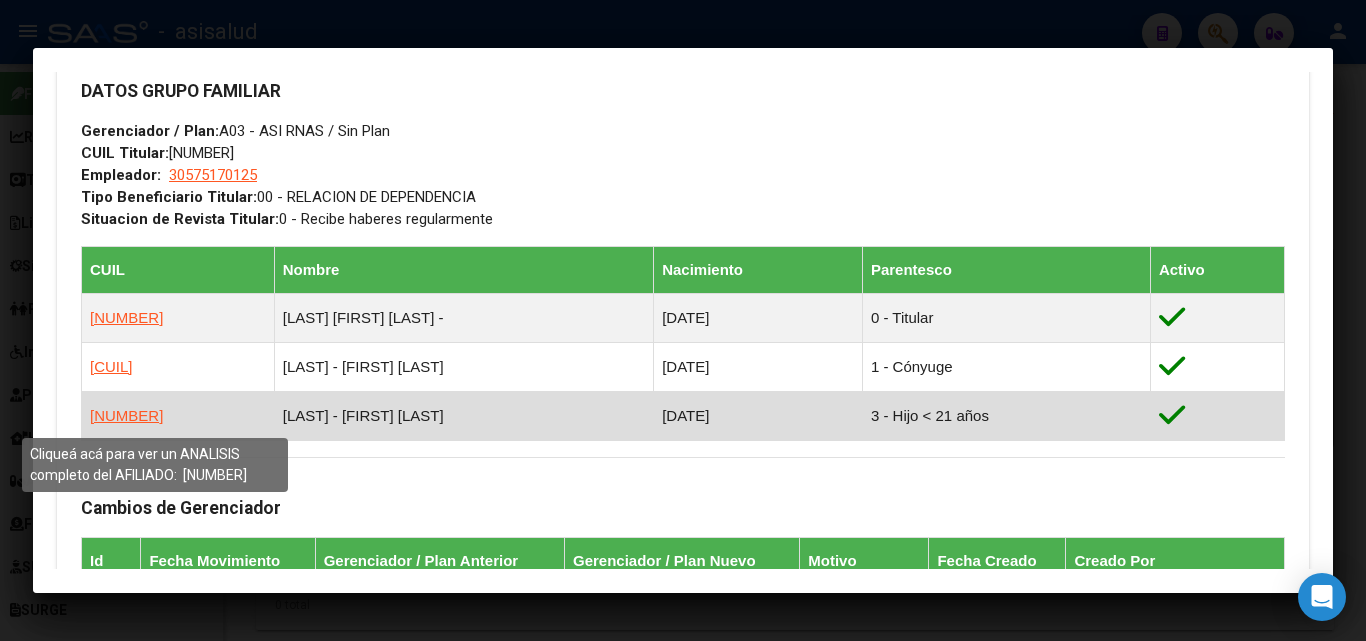 click on "20538835413" at bounding box center [126, 415] 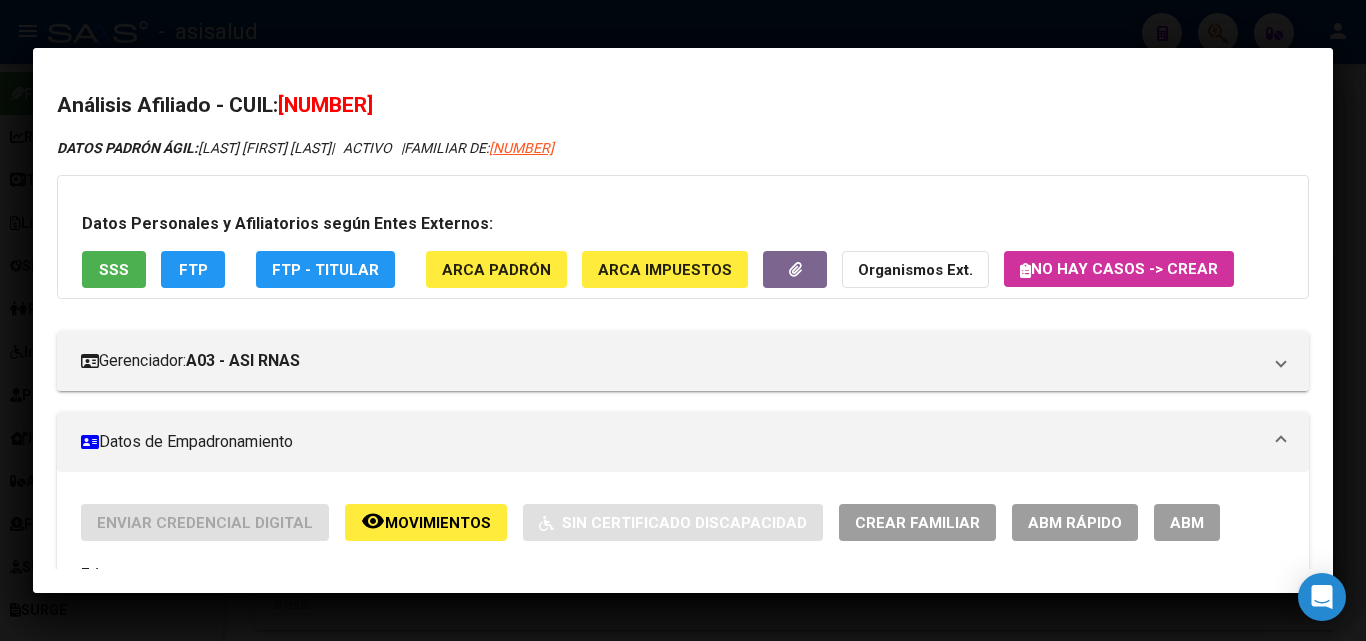 click on "Movimientos" 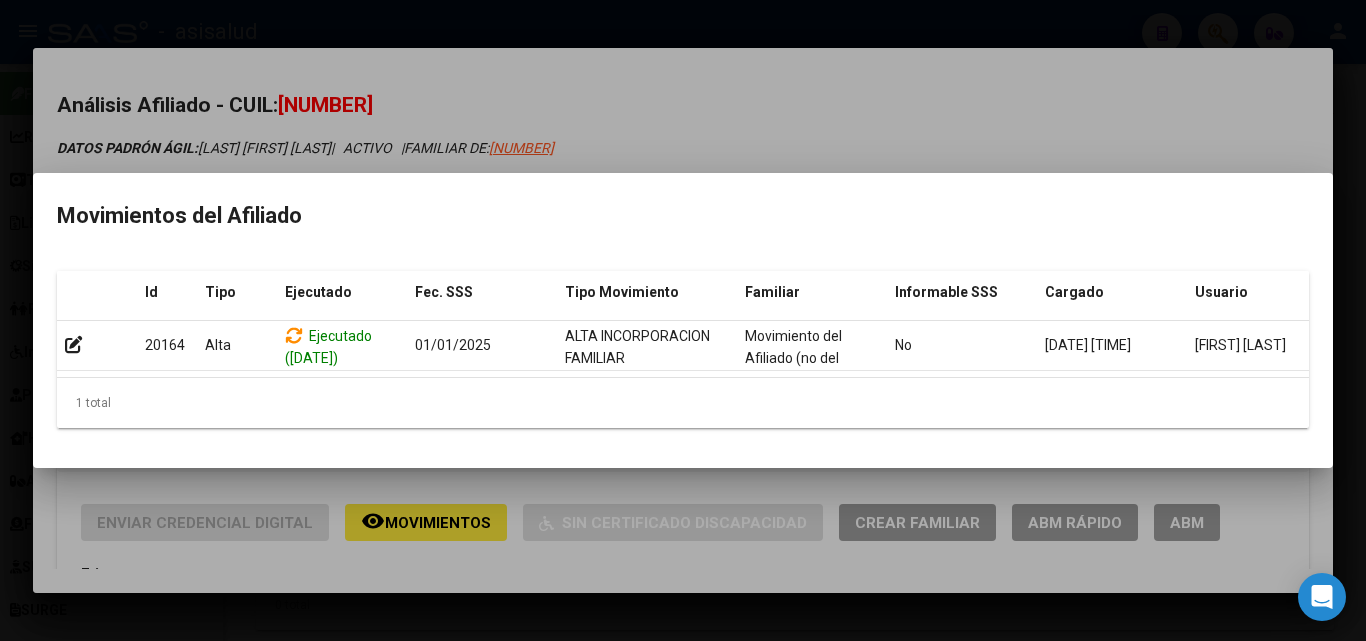 click at bounding box center (683, 320) 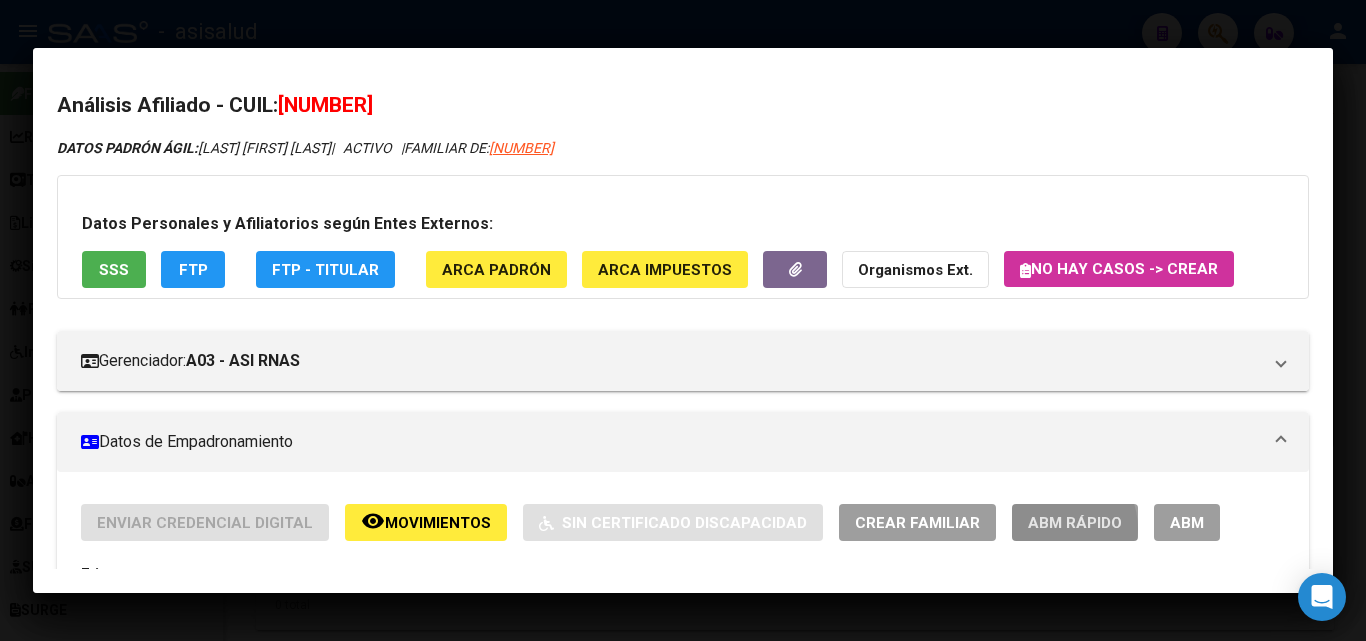 click on "ABM Rápido" 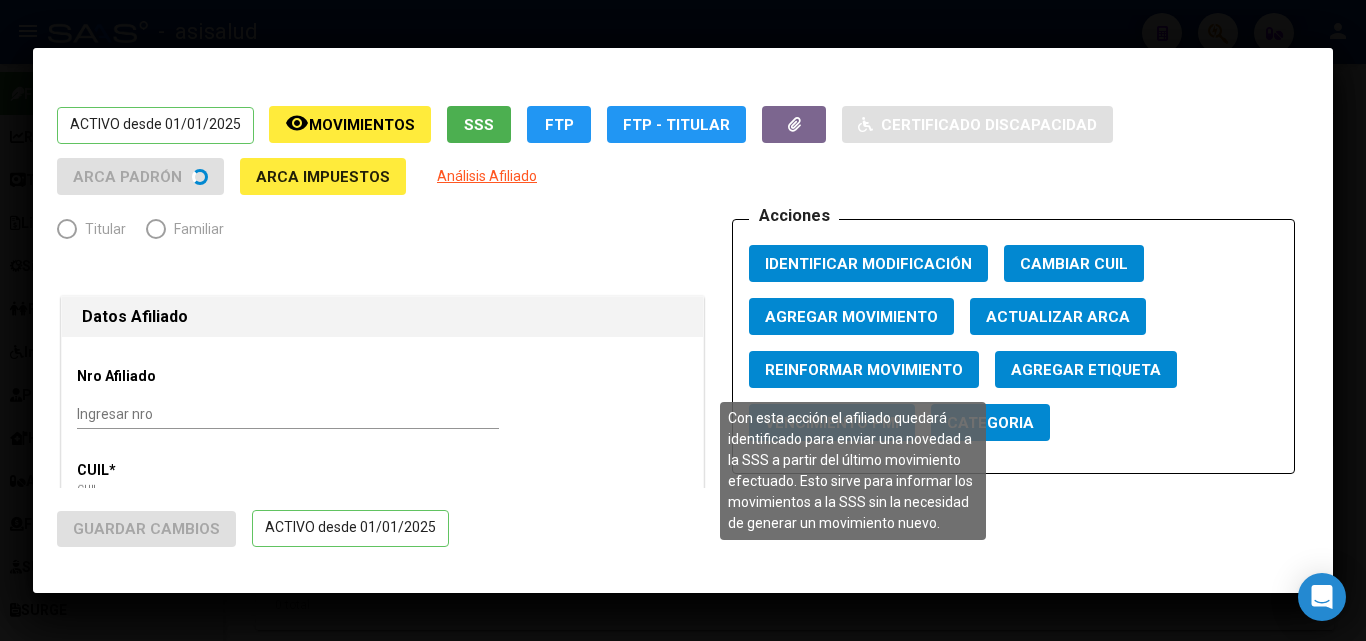 radio on "true" 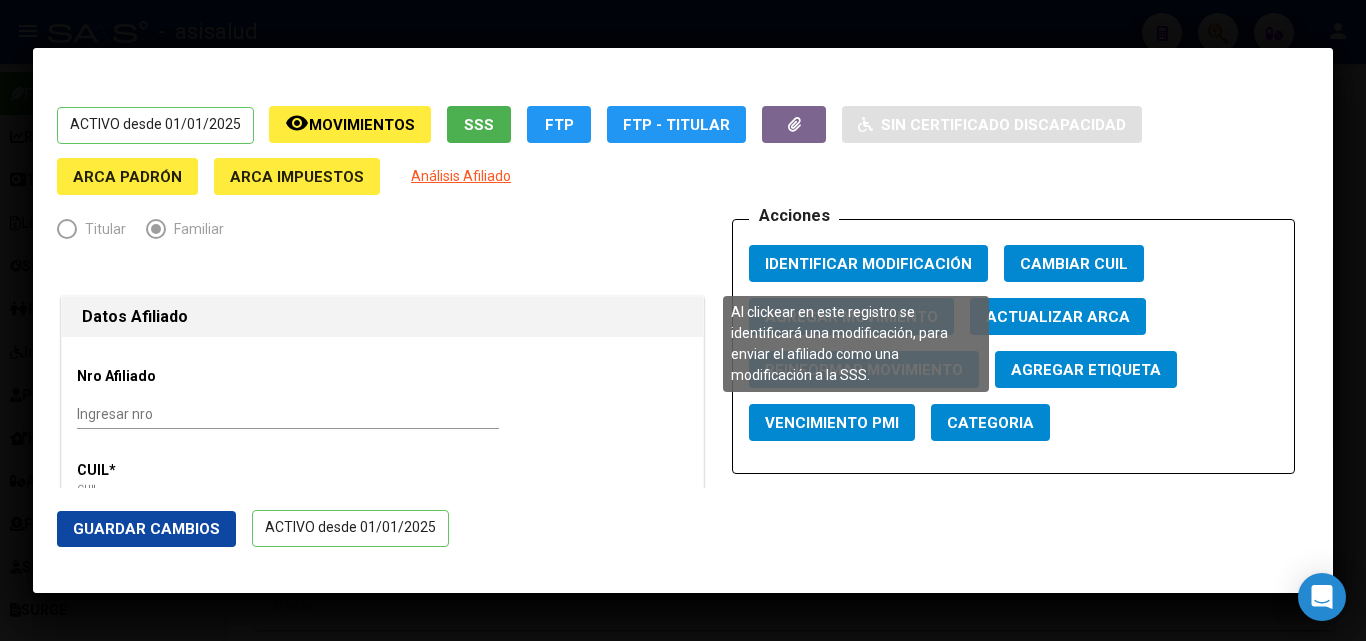 click on "Identificar Modificación" at bounding box center (868, 264) 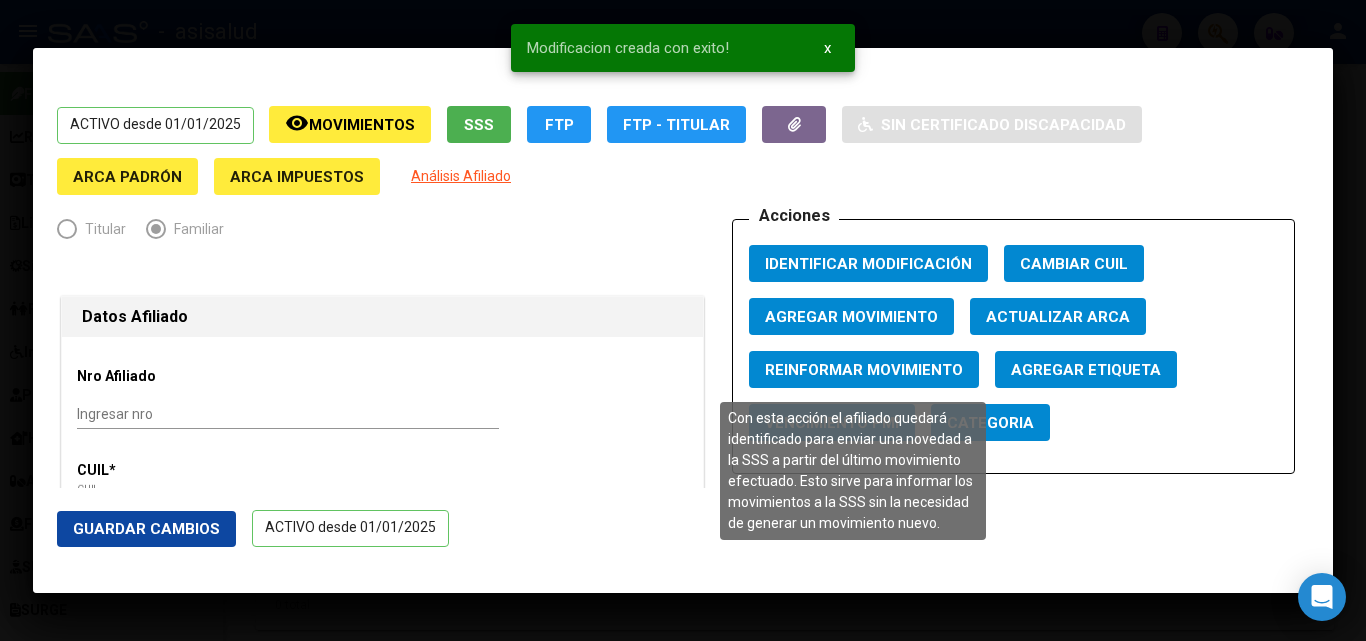 click on "Reinformar Movimiento" 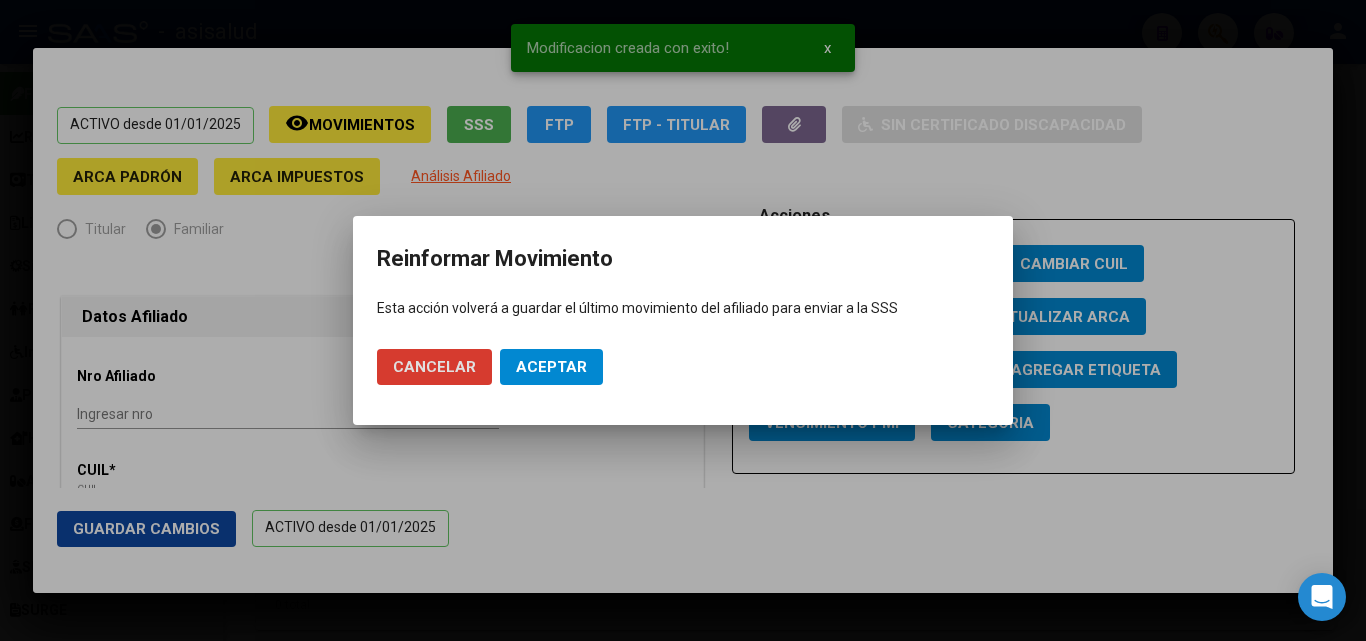 drag, startPoint x: 550, startPoint y: 363, endPoint x: 610, endPoint y: 348, distance: 61.846584 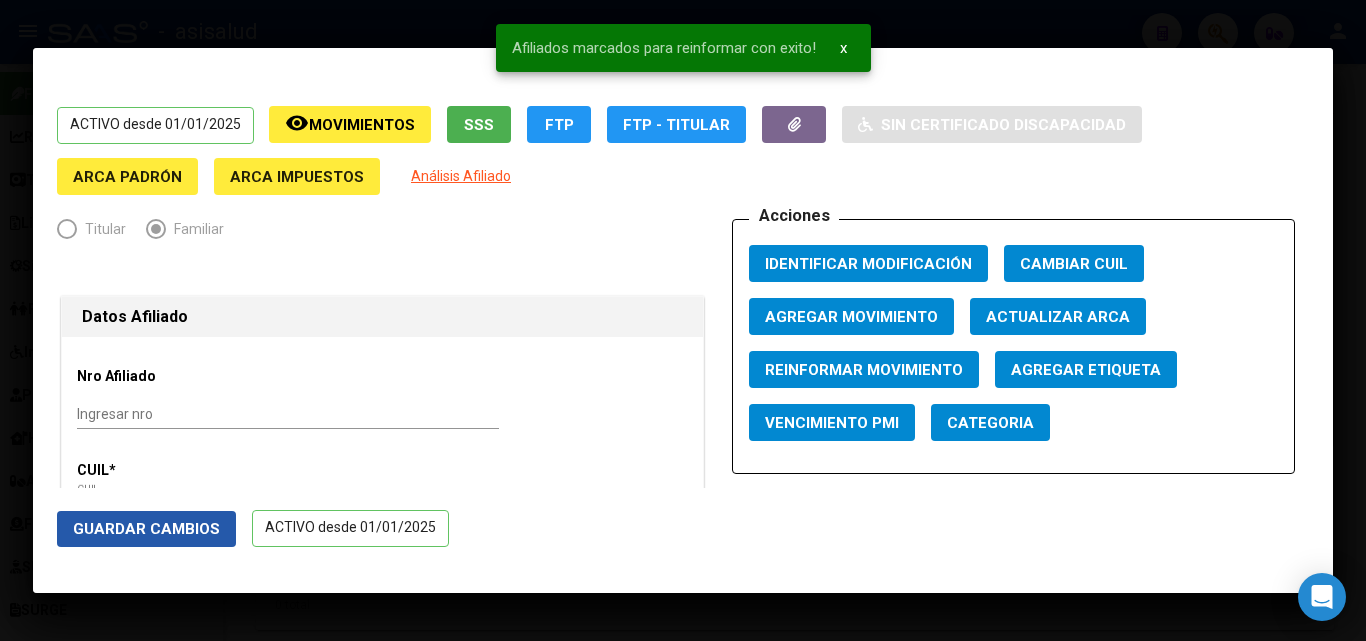 click on "Guardar Cambios" 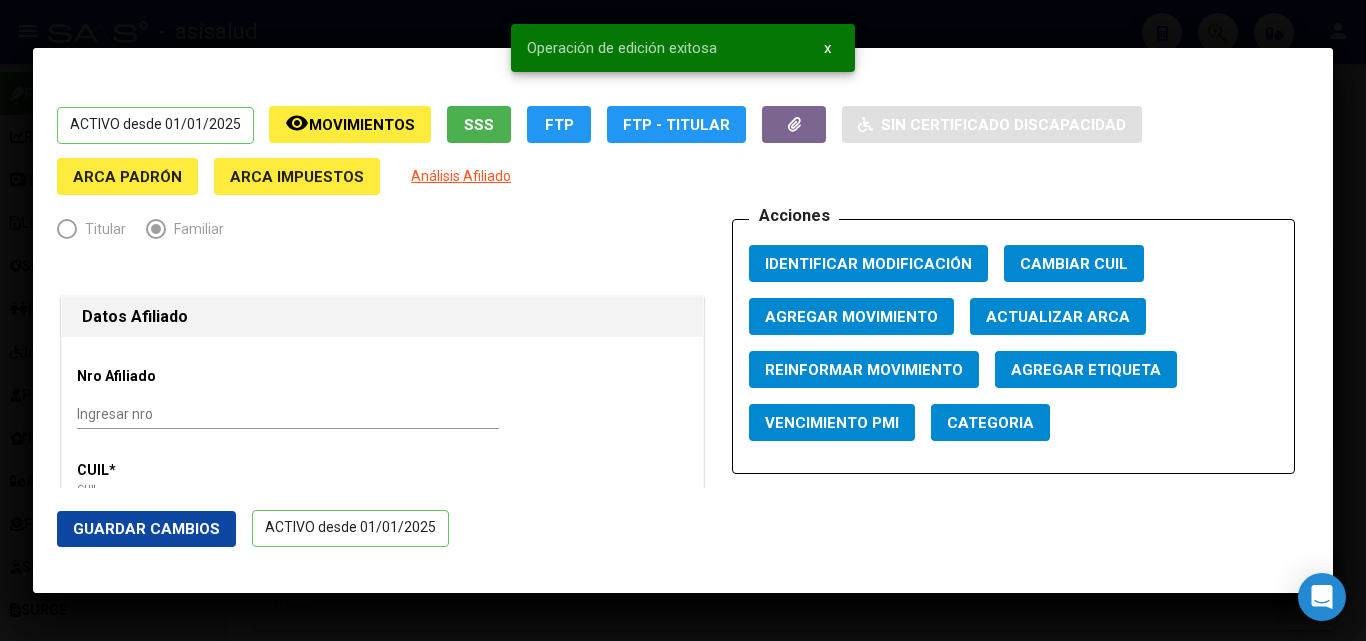 click at bounding box center [683, 320] 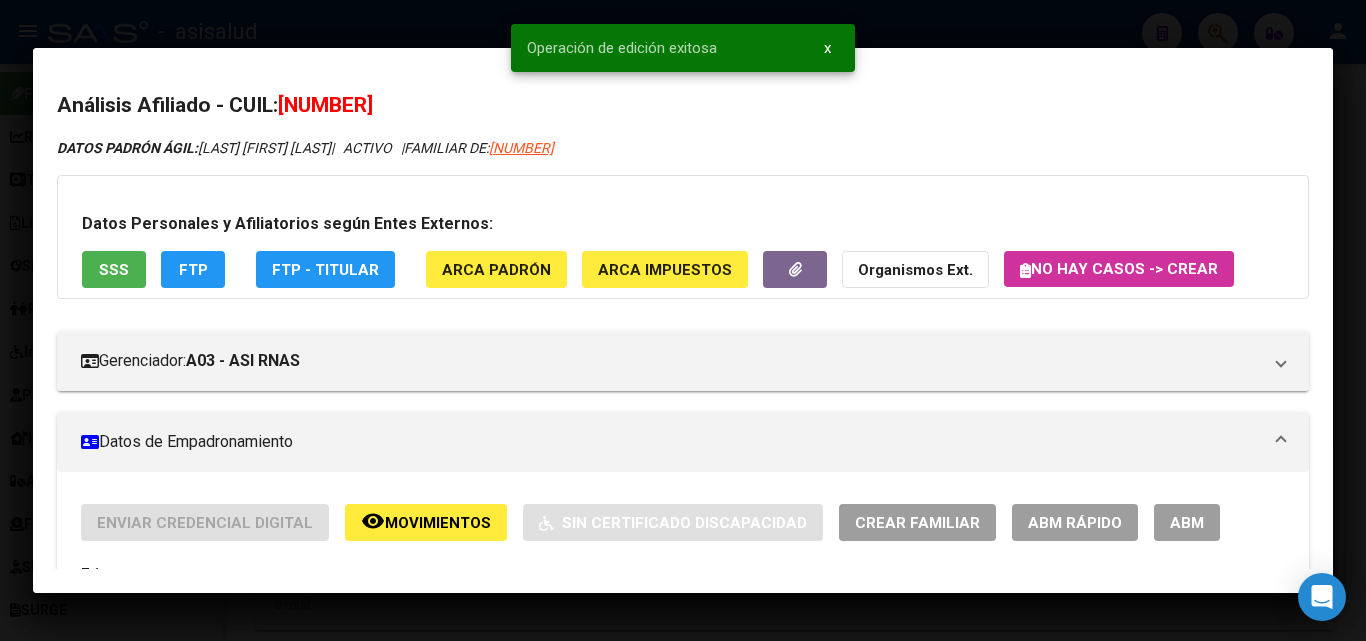 click at bounding box center (683, 320) 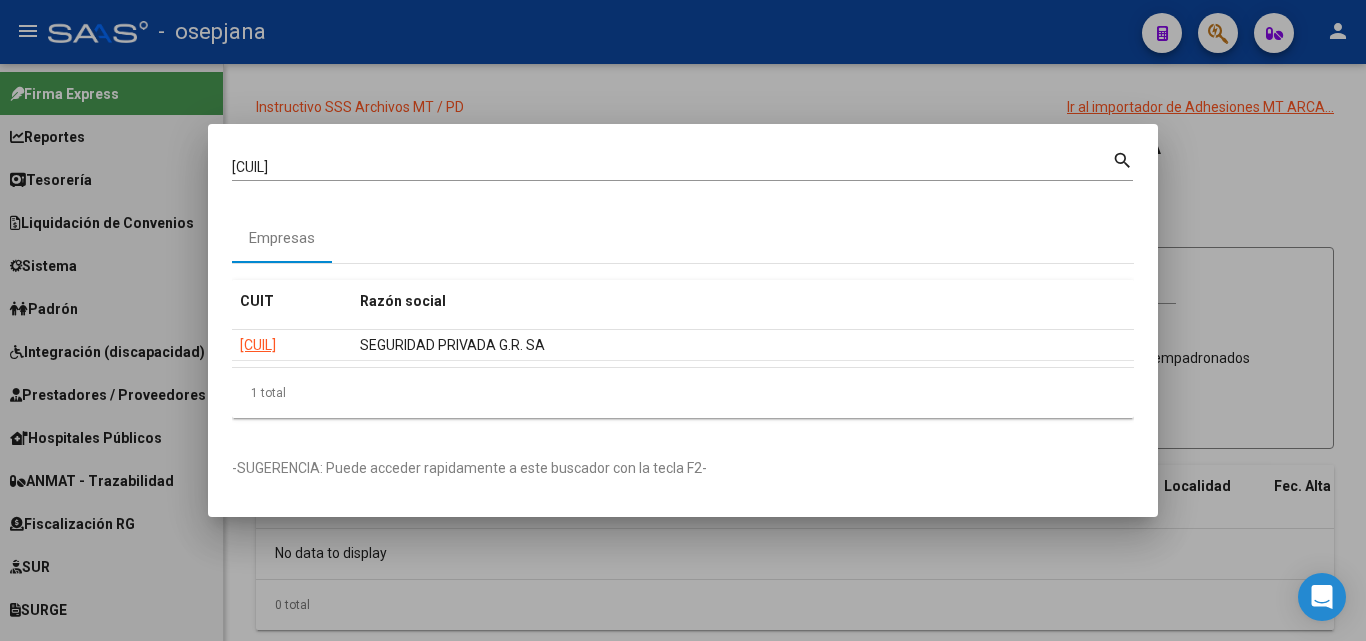 scroll, scrollTop: 0, scrollLeft: 0, axis: both 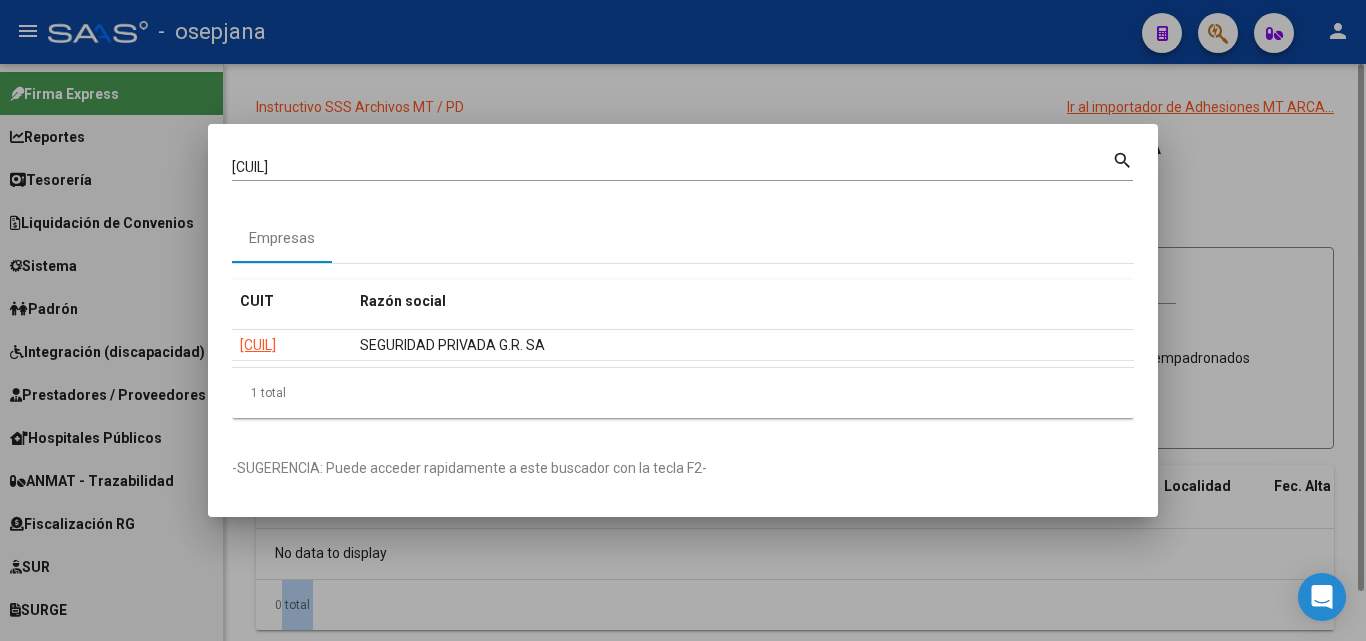 click at bounding box center (683, 320) 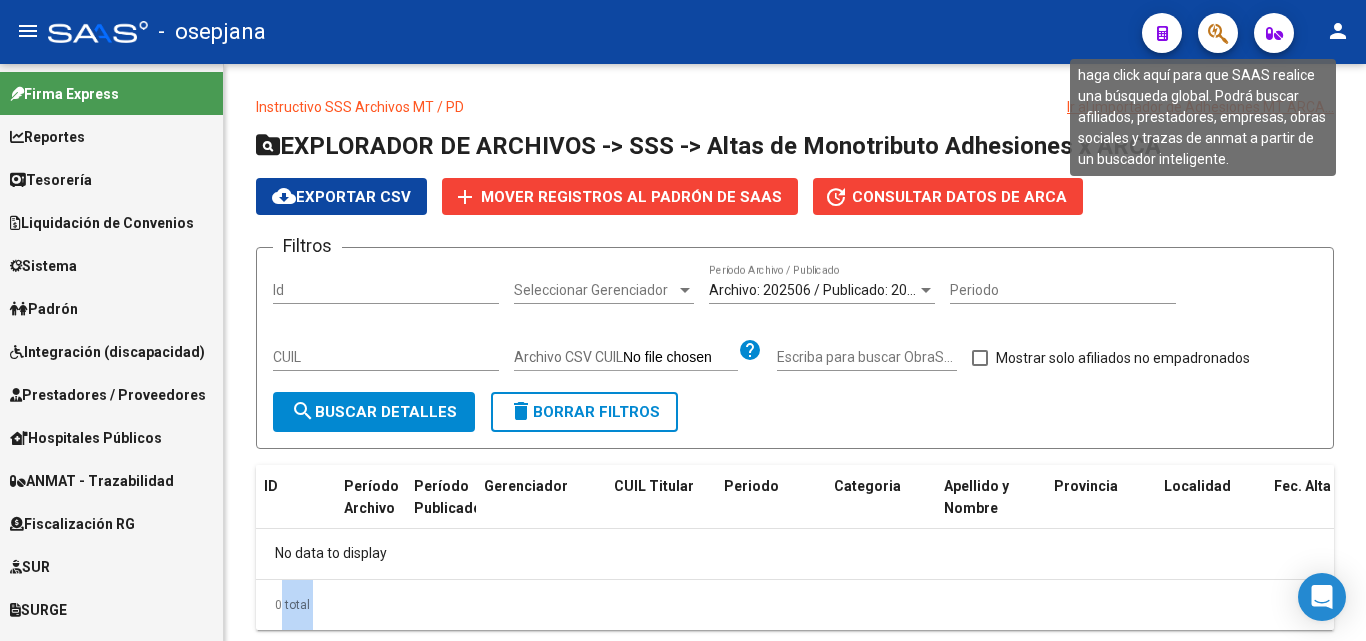click 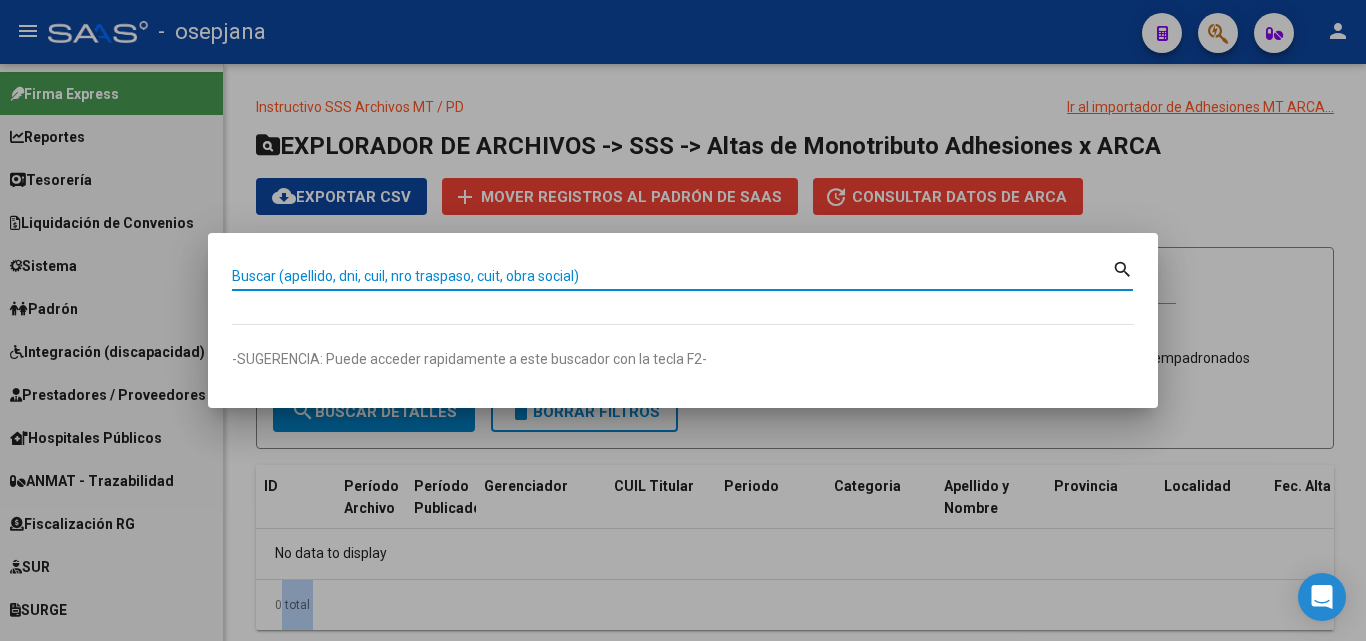 paste on "[NUMBER]" 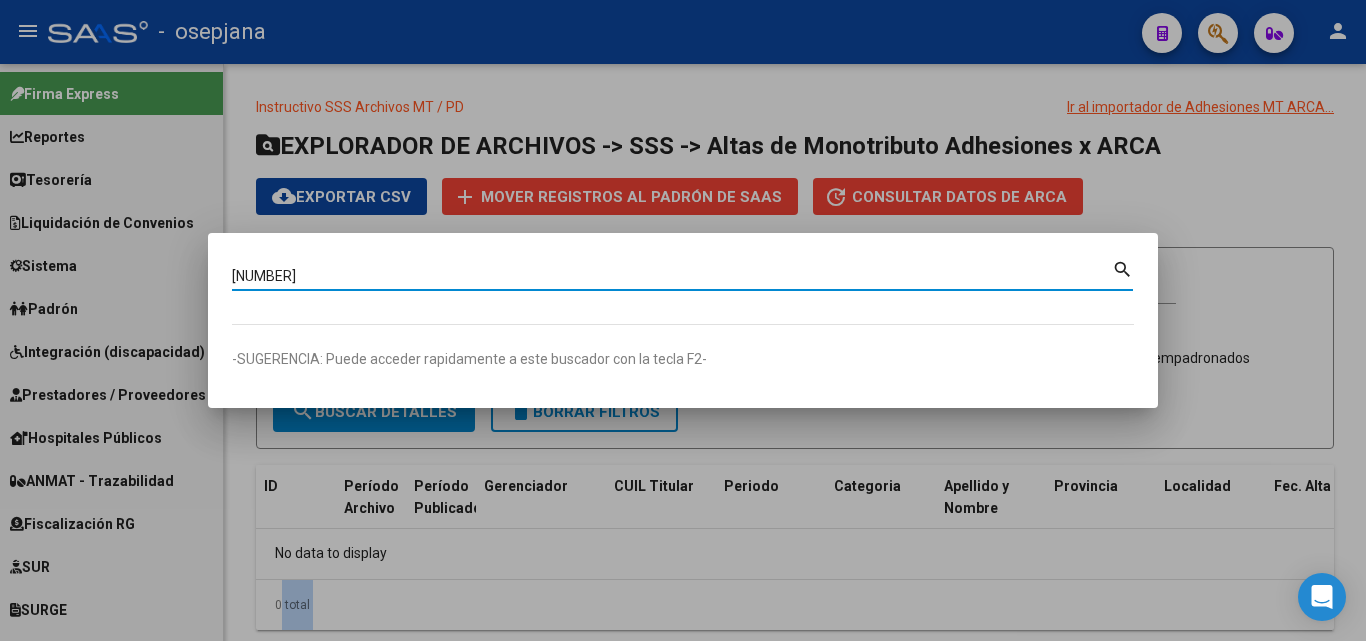 type on "[NUMBER]" 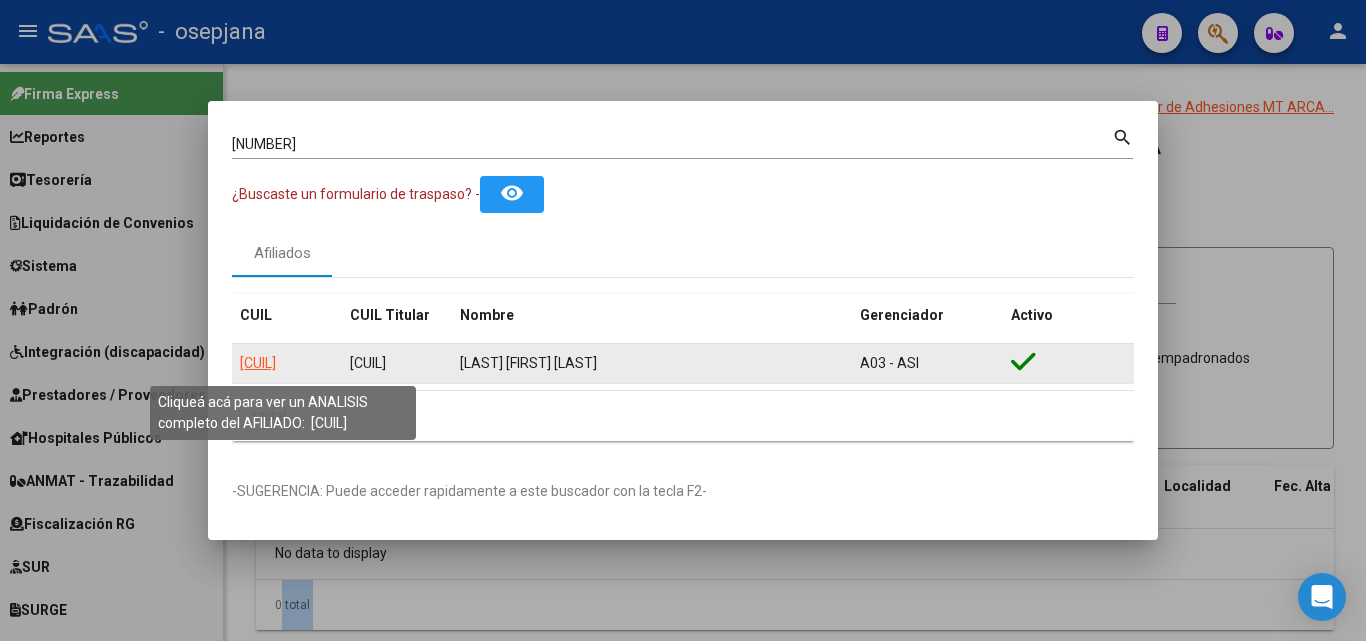 click on "[CUIL]" 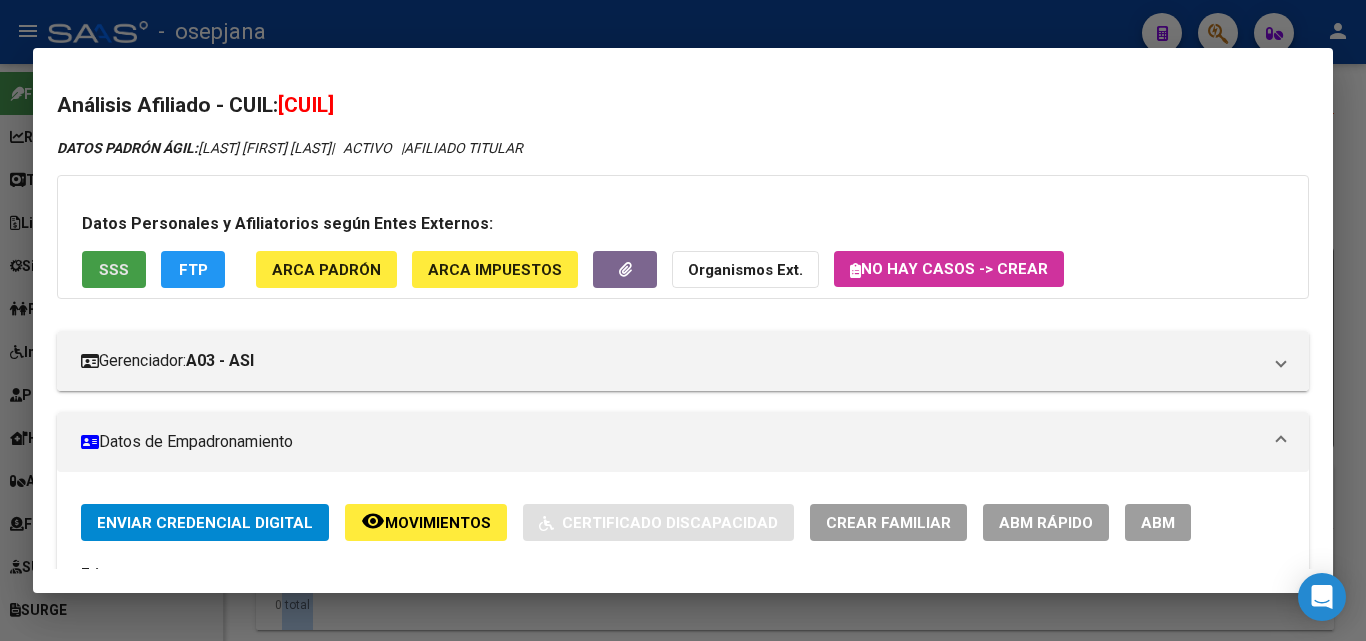 click on "SSS" at bounding box center [114, 269] 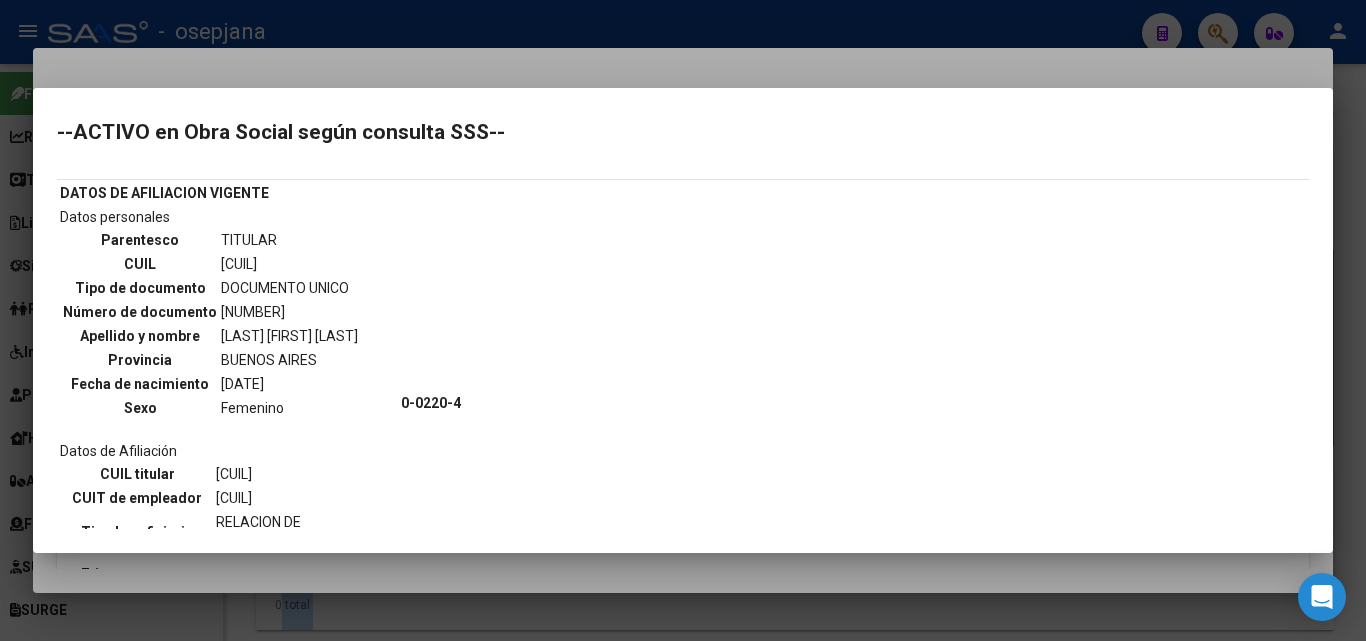 scroll, scrollTop: 0, scrollLeft: 0, axis: both 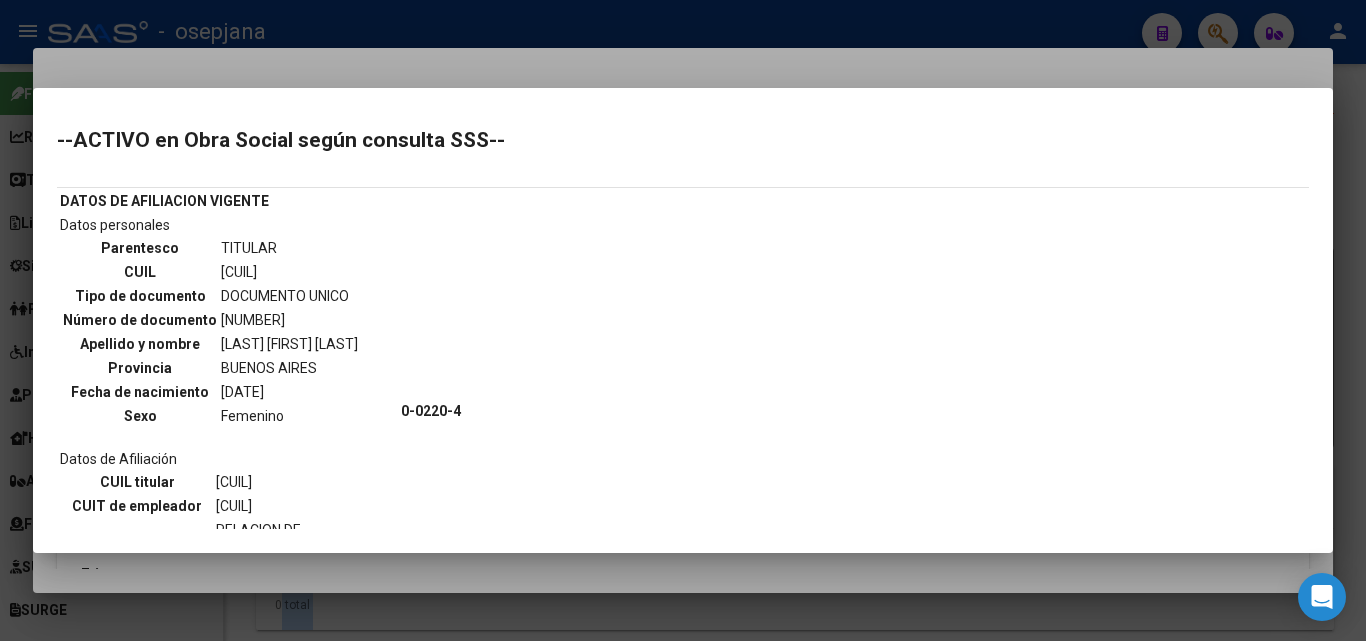 click at bounding box center (683, 320) 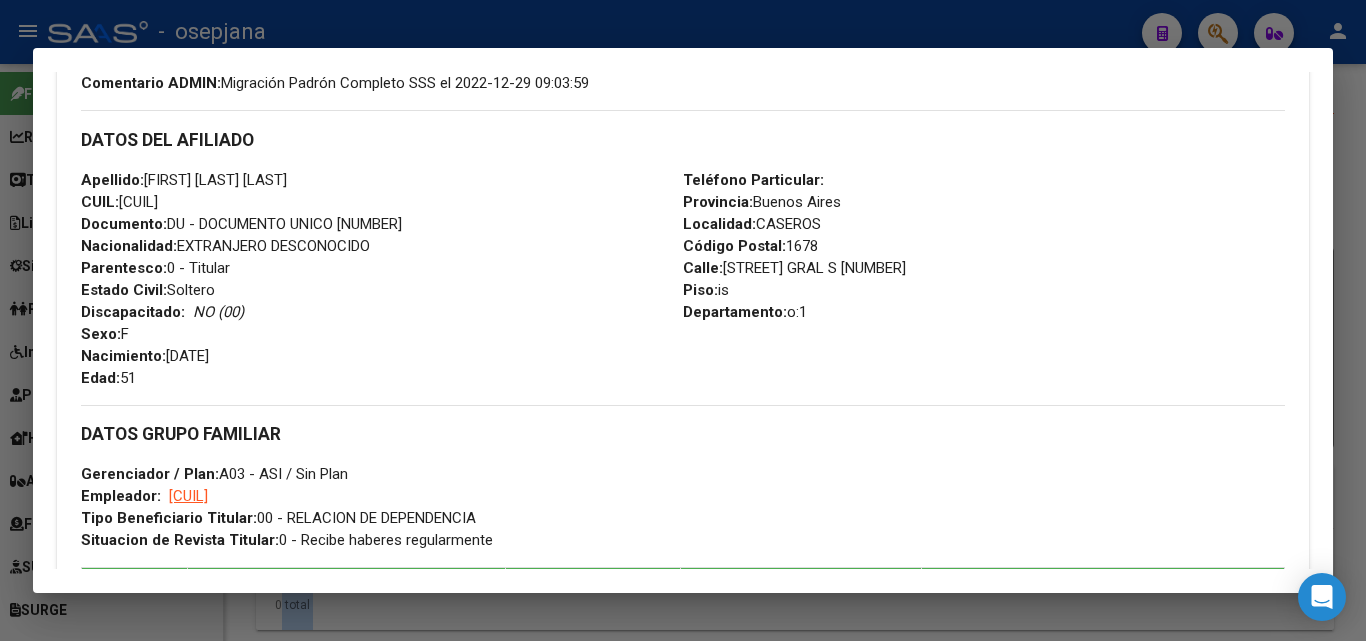 scroll, scrollTop: 900, scrollLeft: 0, axis: vertical 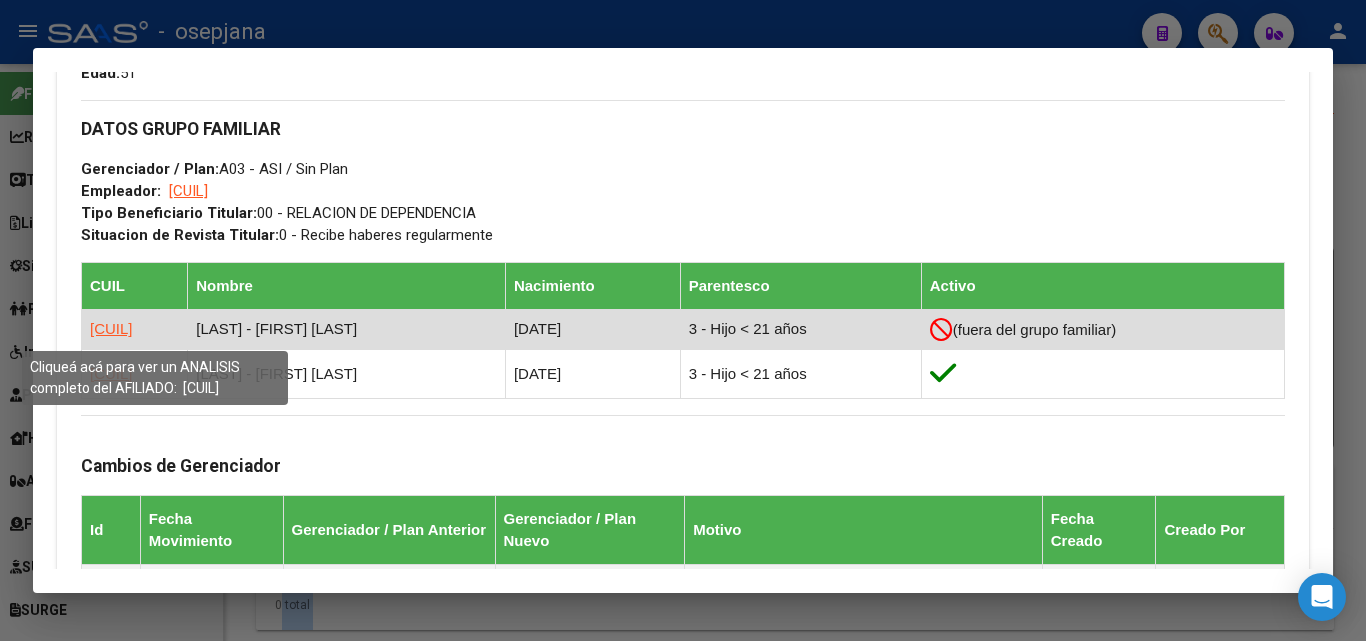 click on "[CUIL]" at bounding box center [111, 328] 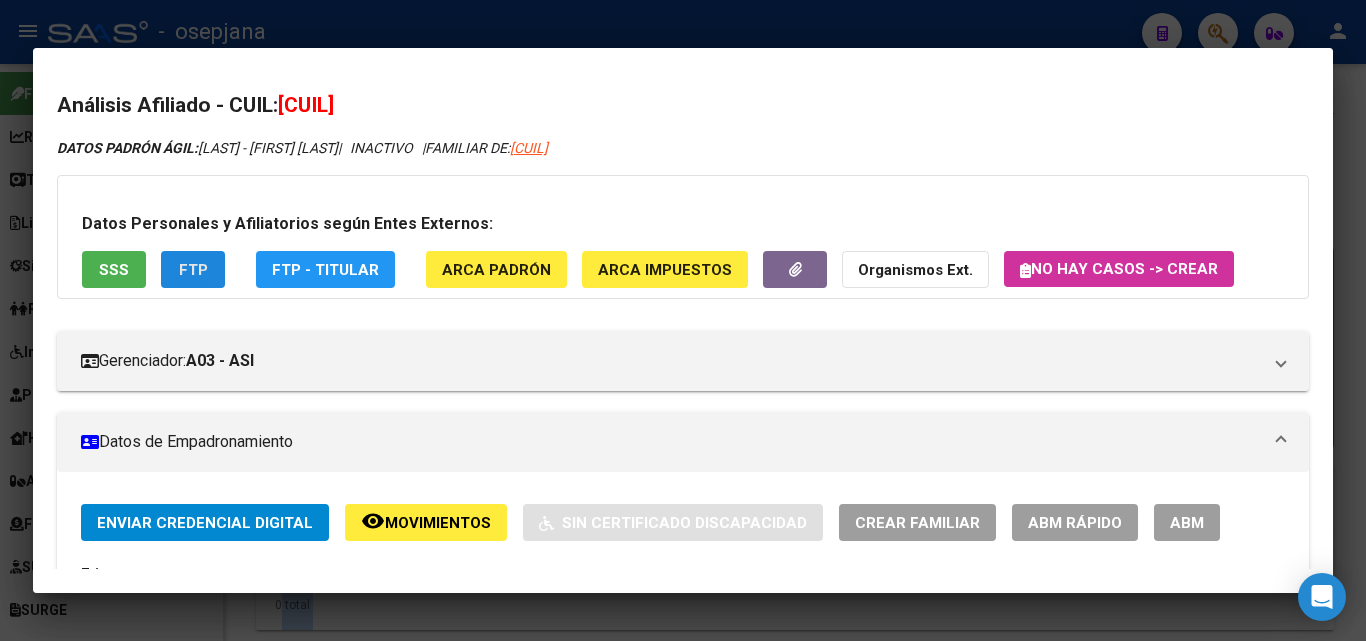 click on "FTP" 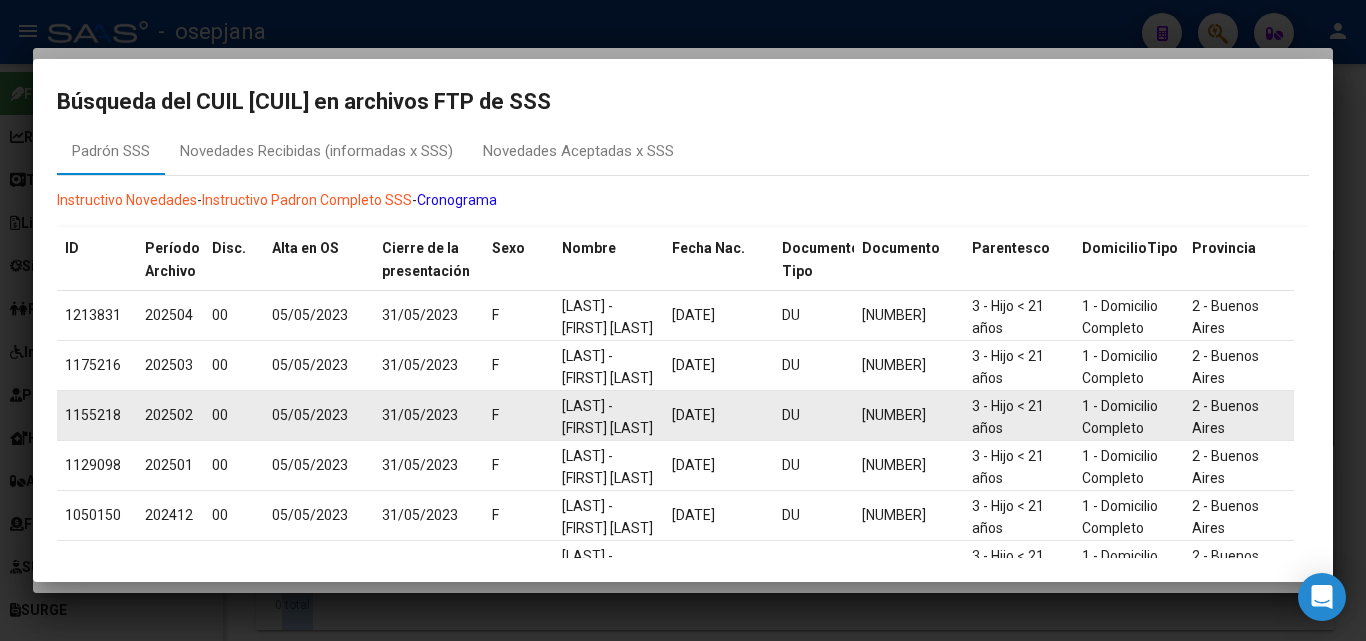 scroll, scrollTop: 0, scrollLeft: 0, axis: both 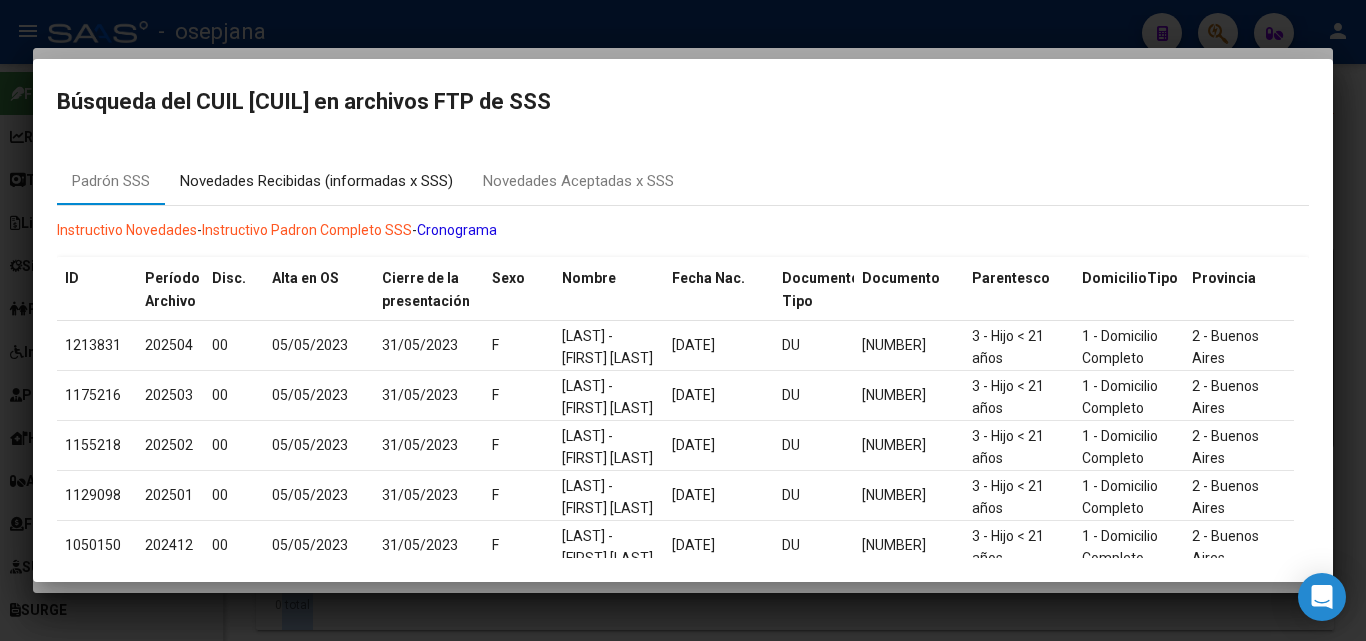 click on "Novedades Recibidas (informadas x SSS)" at bounding box center (316, 181) 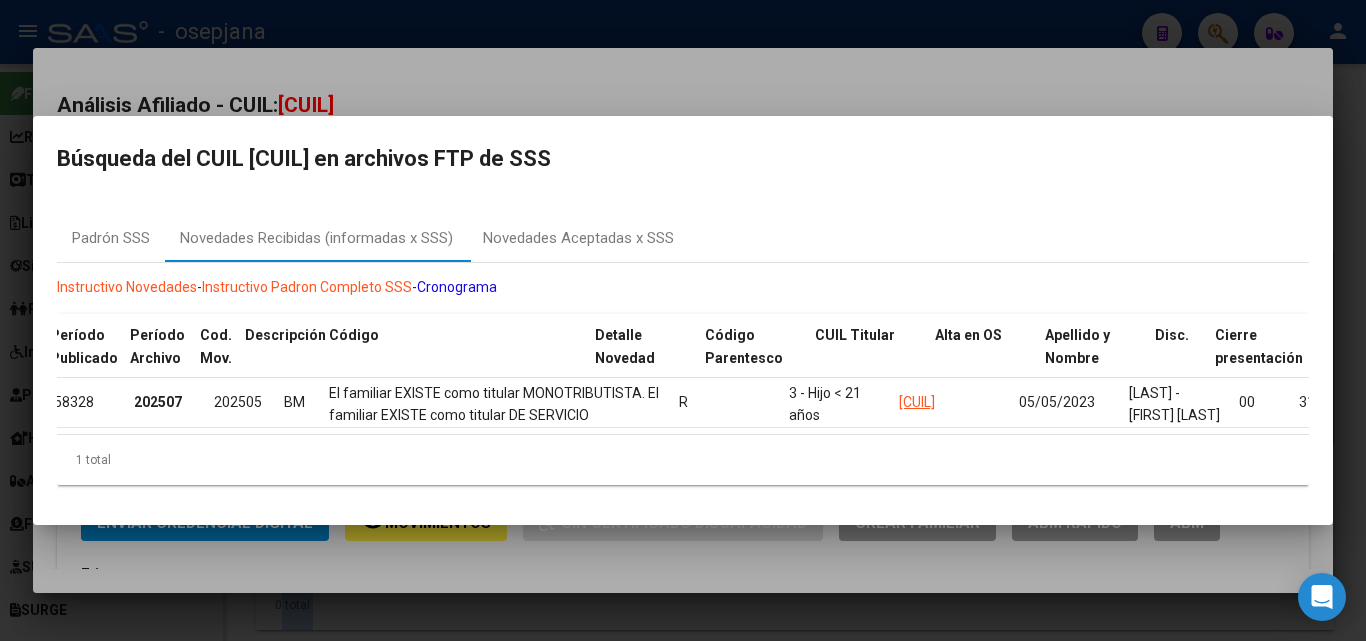 scroll, scrollTop: 0, scrollLeft: 0, axis: both 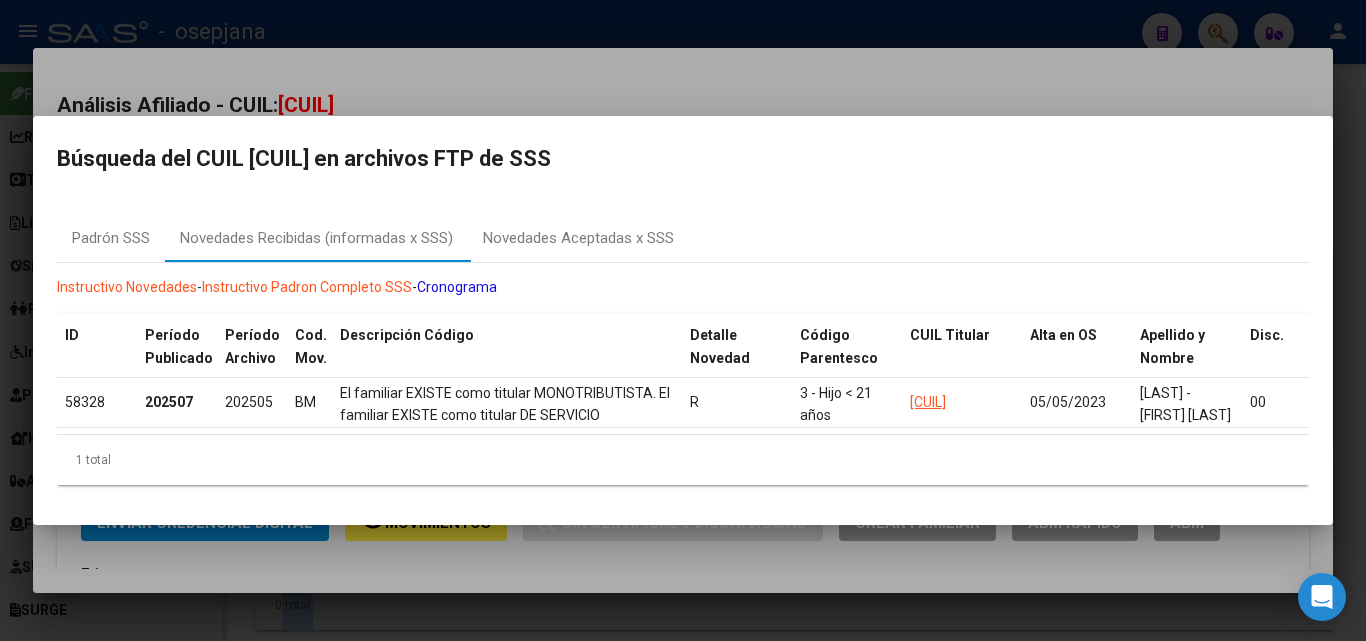 click at bounding box center (683, 320) 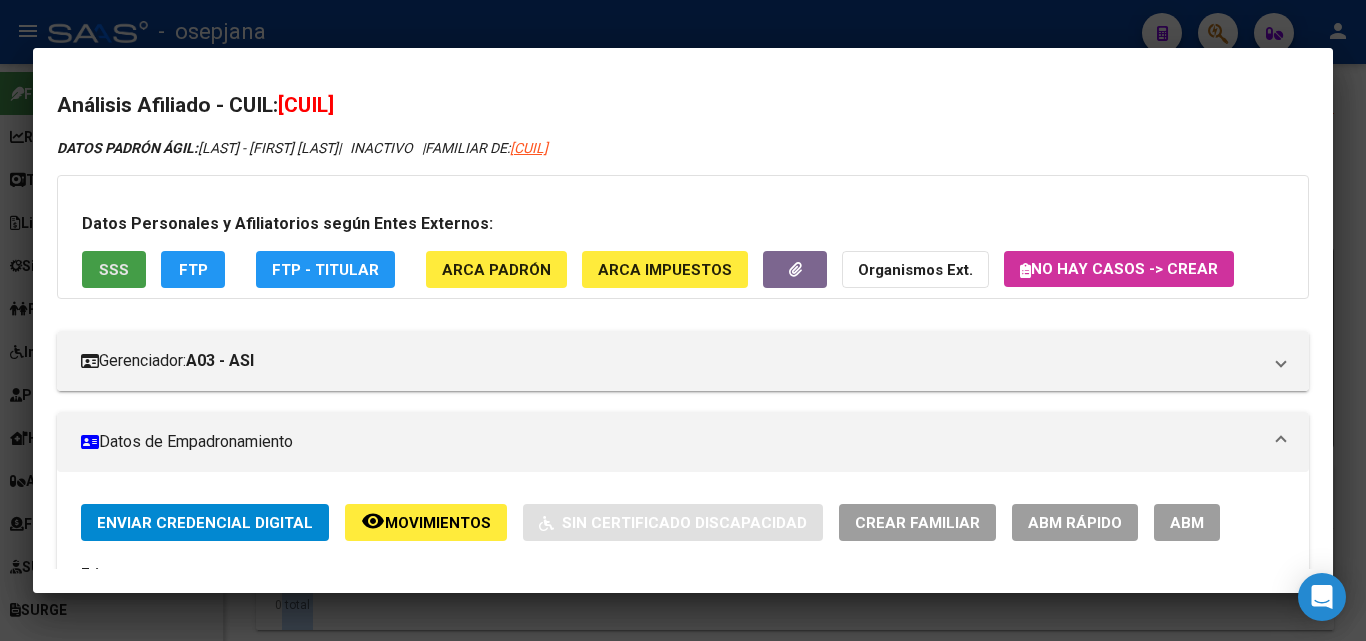 click on "SSS" at bounding box center (114, 270) 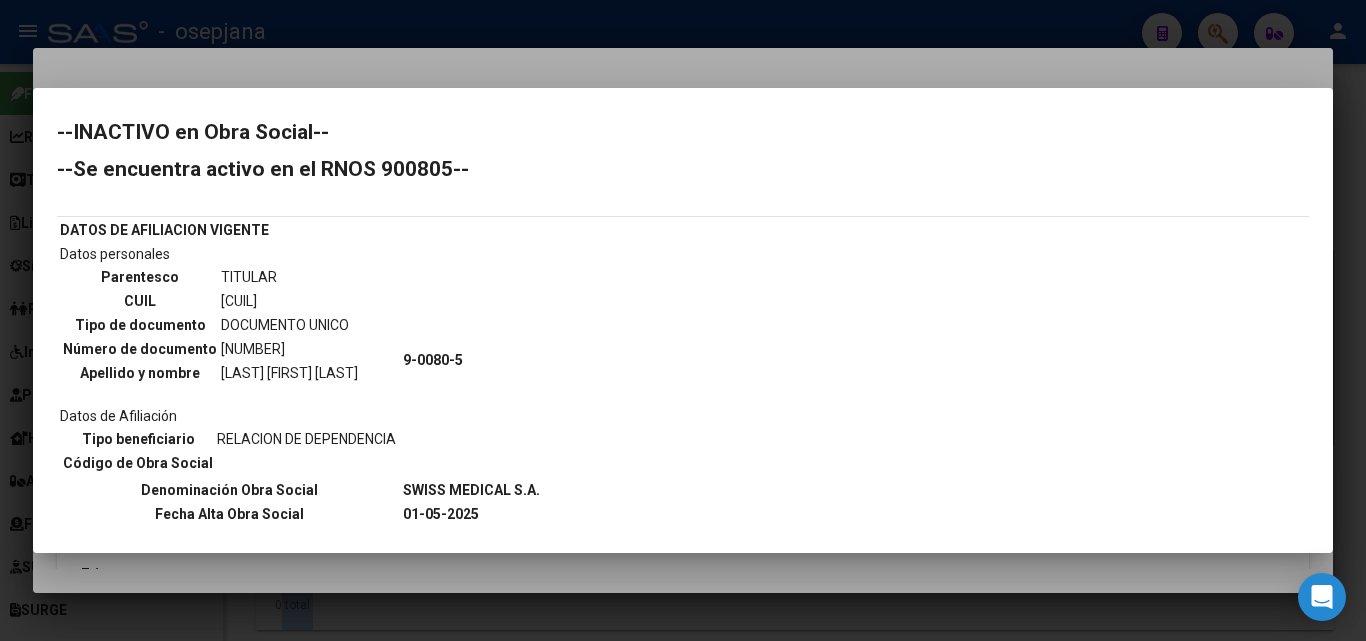 scroll, scrollTop: 0, scrollLeft: 0, axis: both 